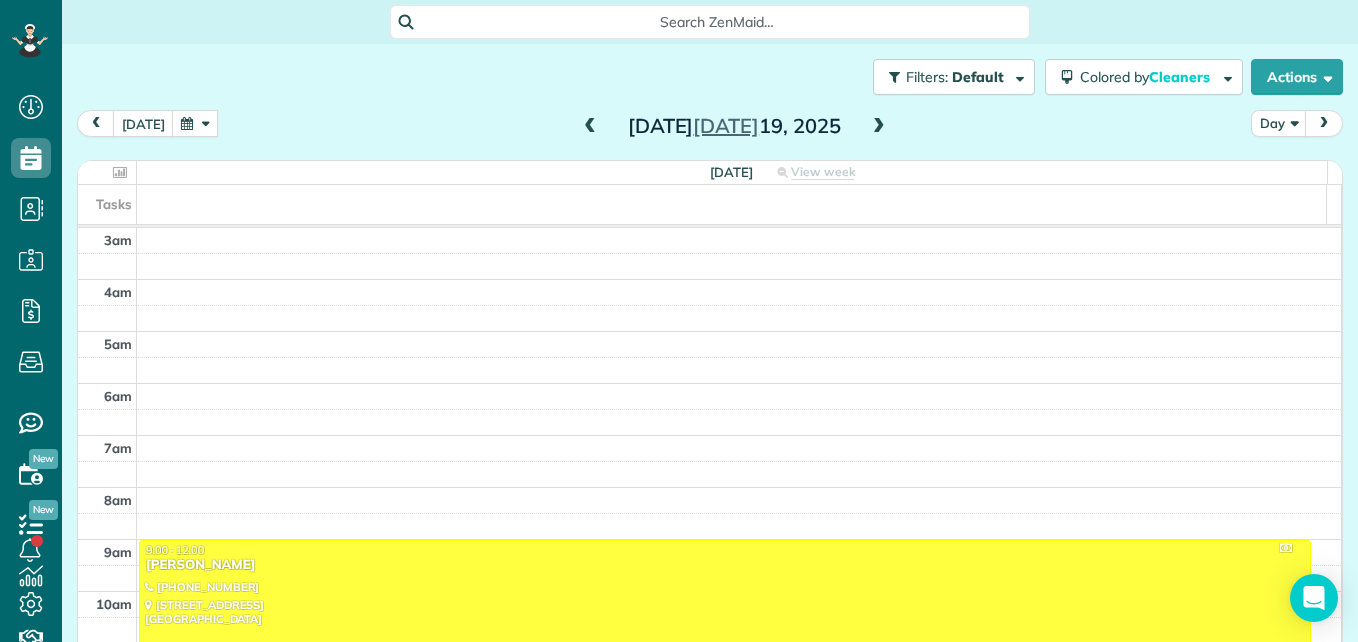 scroll, scrollTop: 0, scrollLeft: 0, axis: both 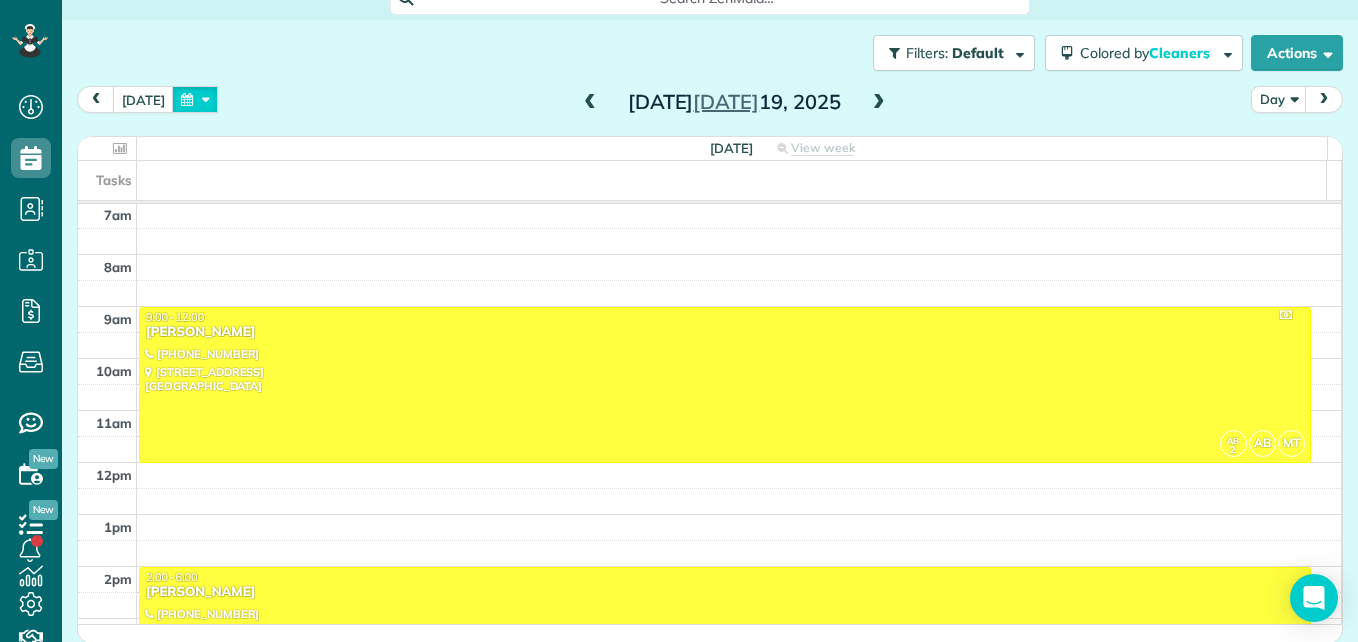 click at bounding box center (195, 99) 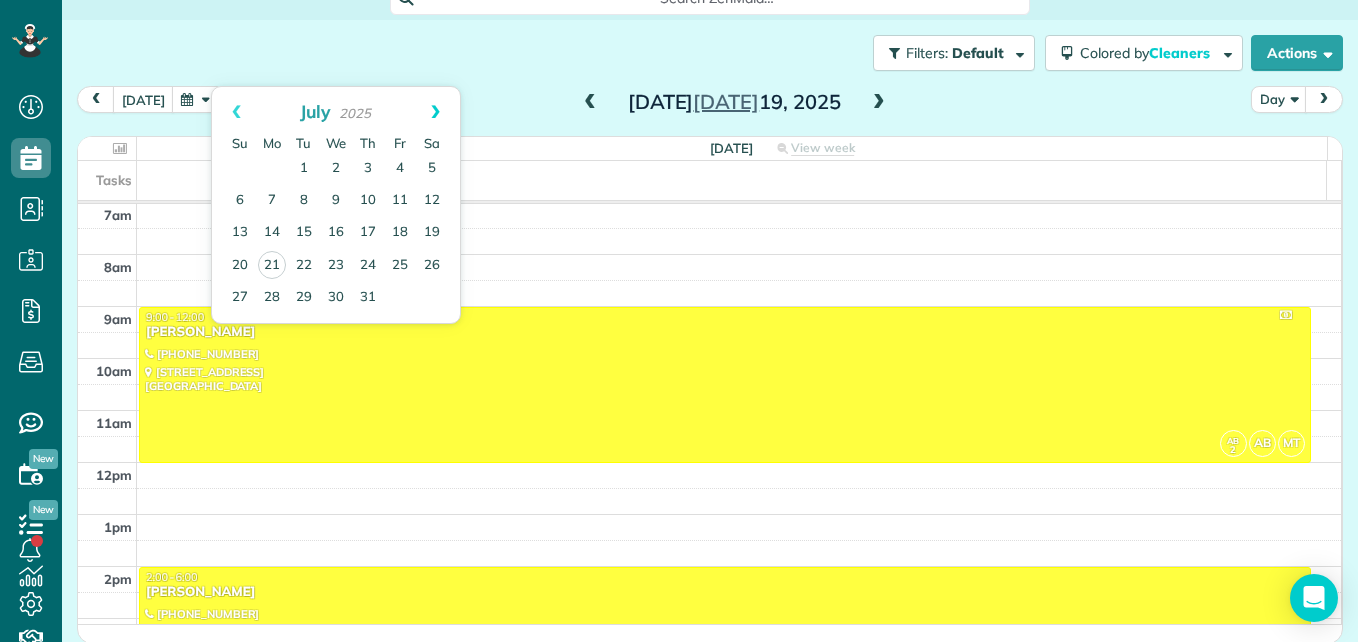 click on "Next" at bounding box center (435, 112) 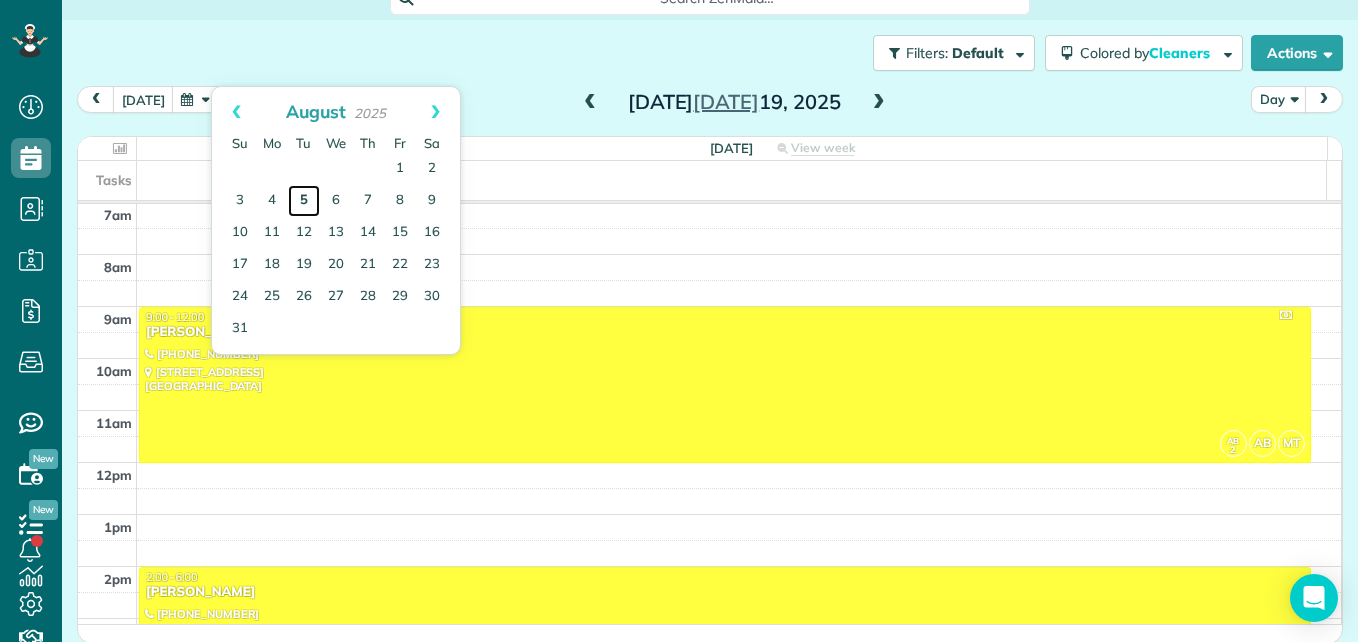 click on "5" at bounding box center (304, 201) 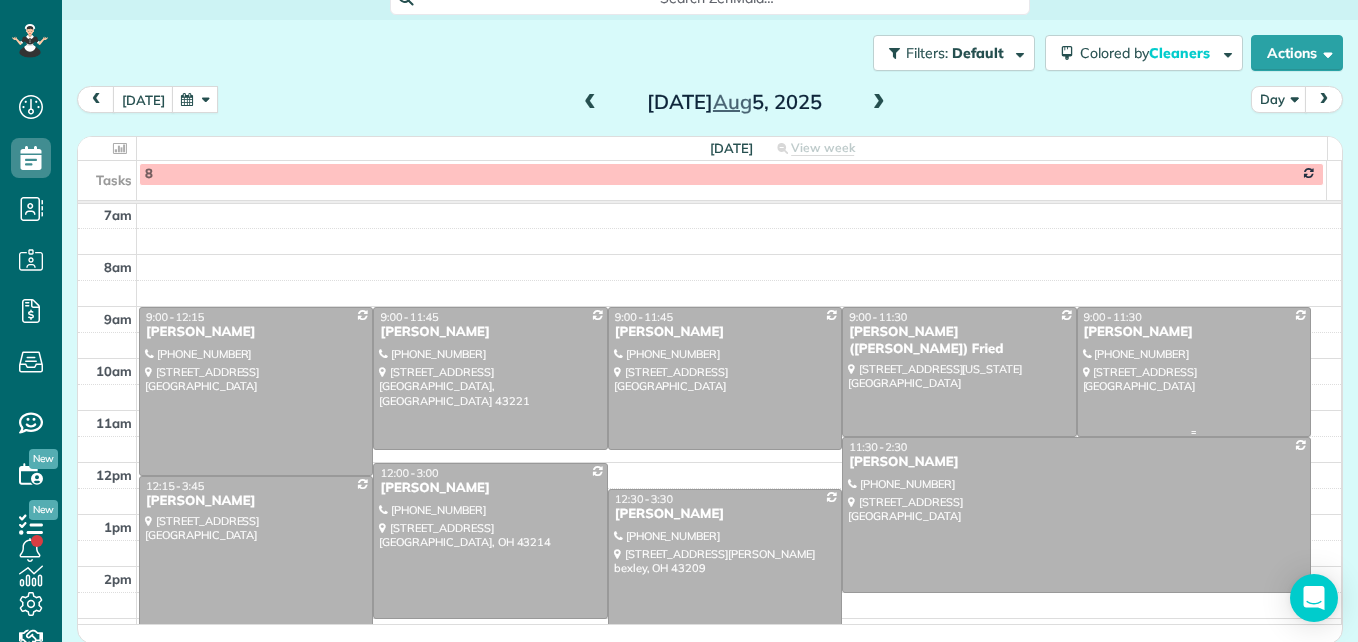 click at bounding box center (1194, 372) 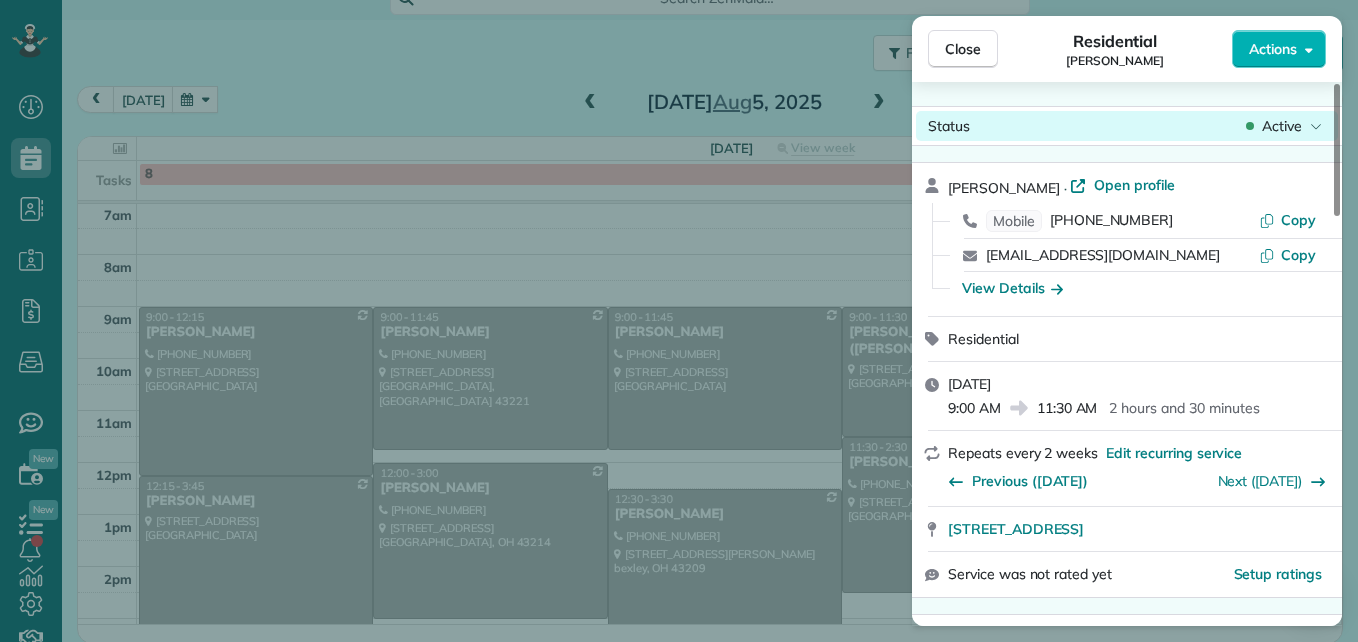 click on "Active" at bounding box center [1282, 126] 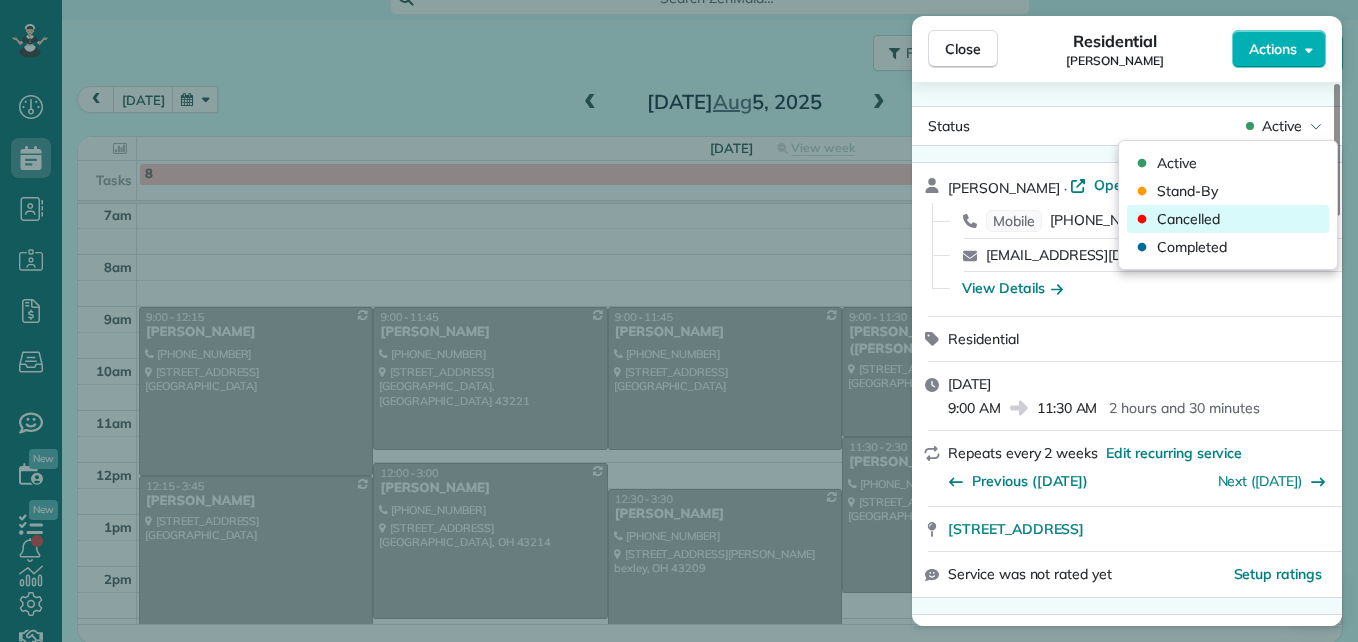 click on "Cancelled" at bounding box center [1228, 219] 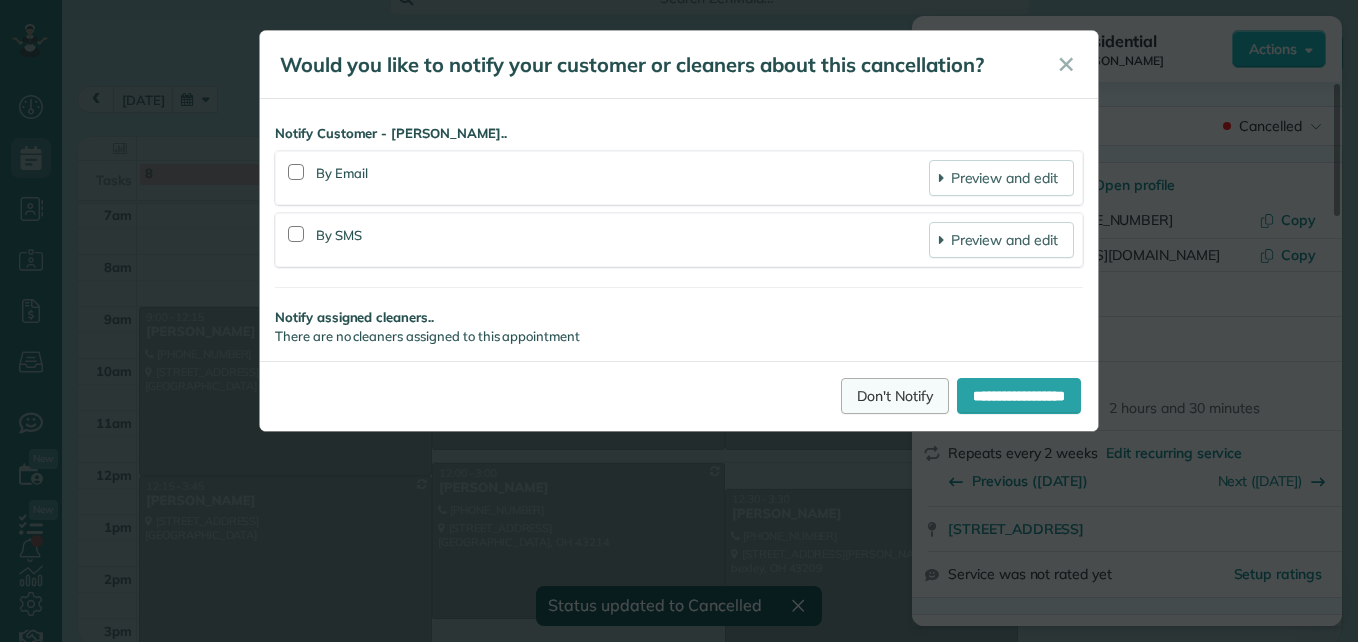 click on "Don't Notify" at bounding box center [895, 396] 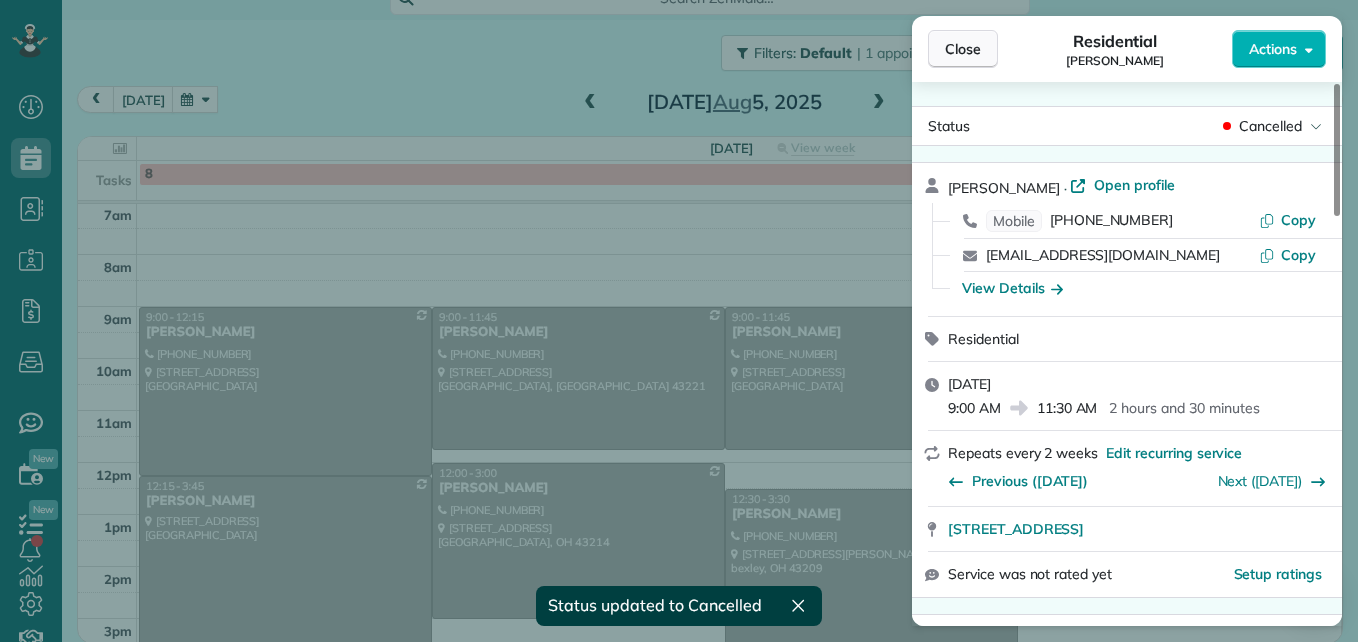 click on "Close" at bounding box center (963, 49) 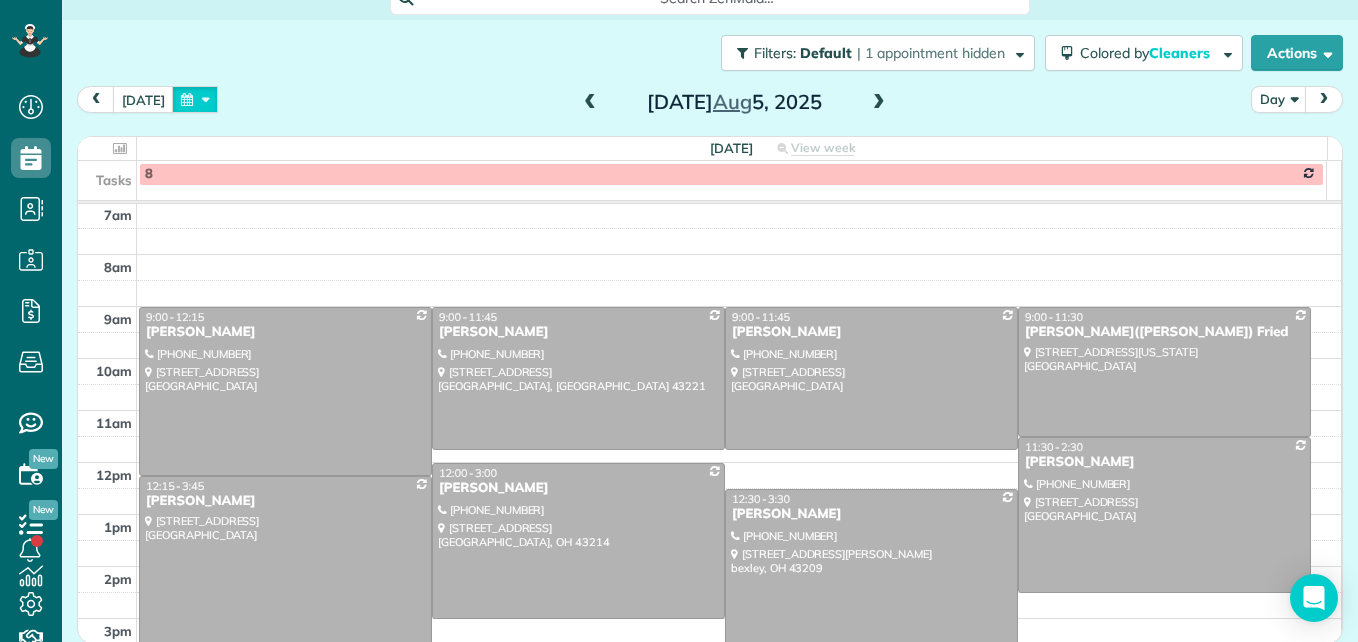 click at bounding box center (195, 99) 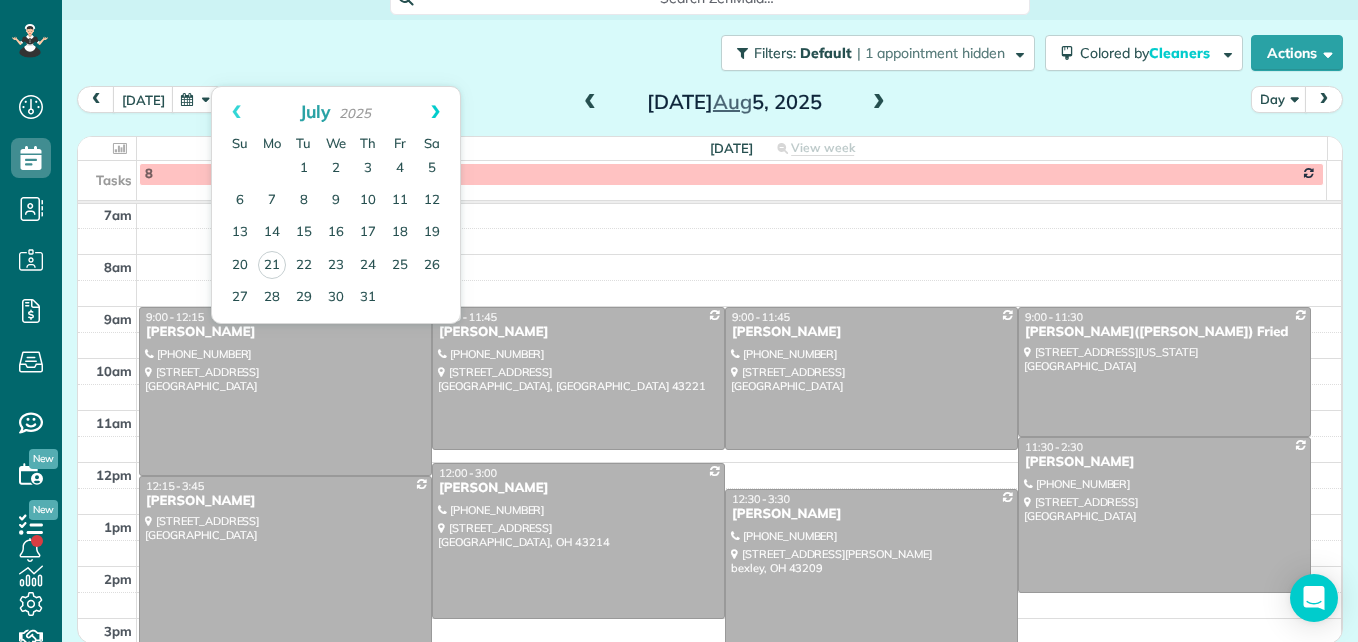 click on "Next" at bounding box center (435, 112) 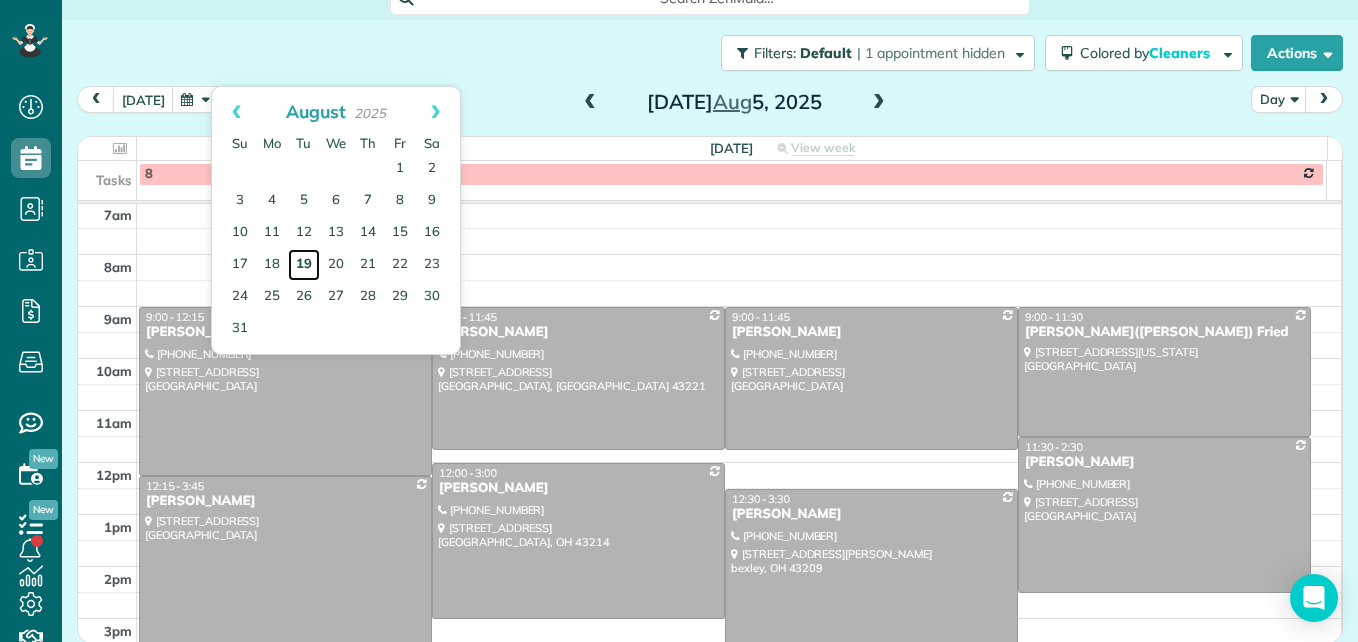 click on "19" at bounding box center [304, 265] 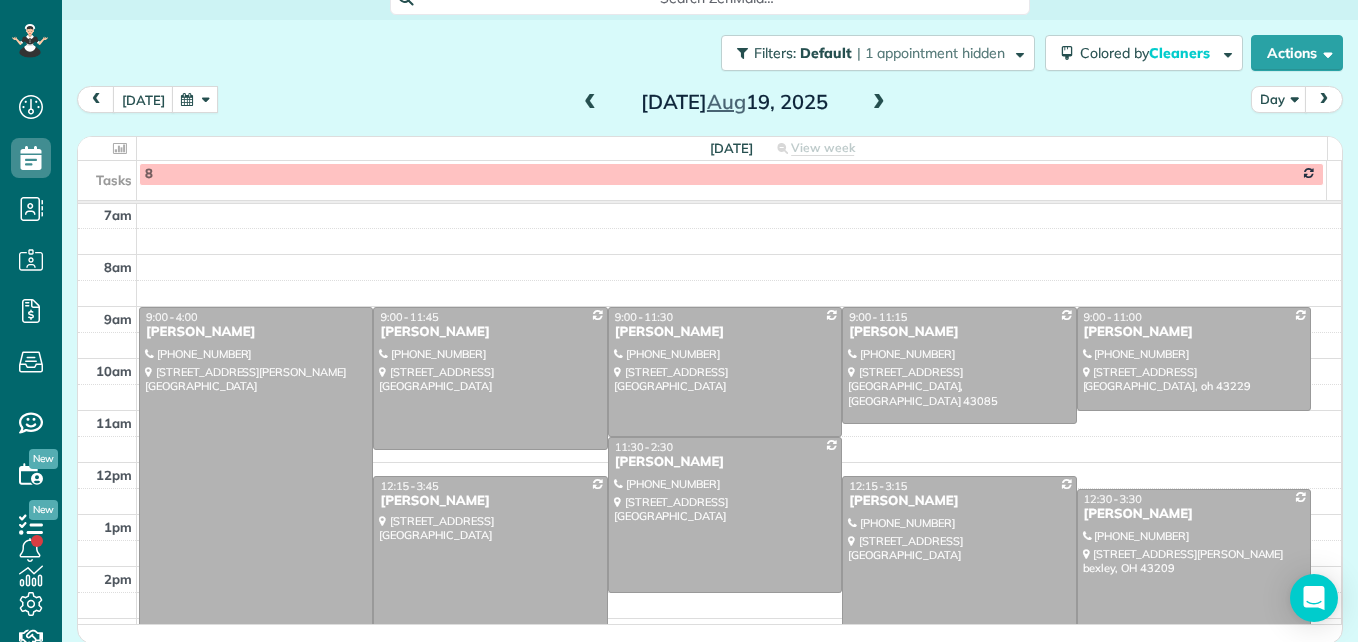 click at bounding box center (195, 99) 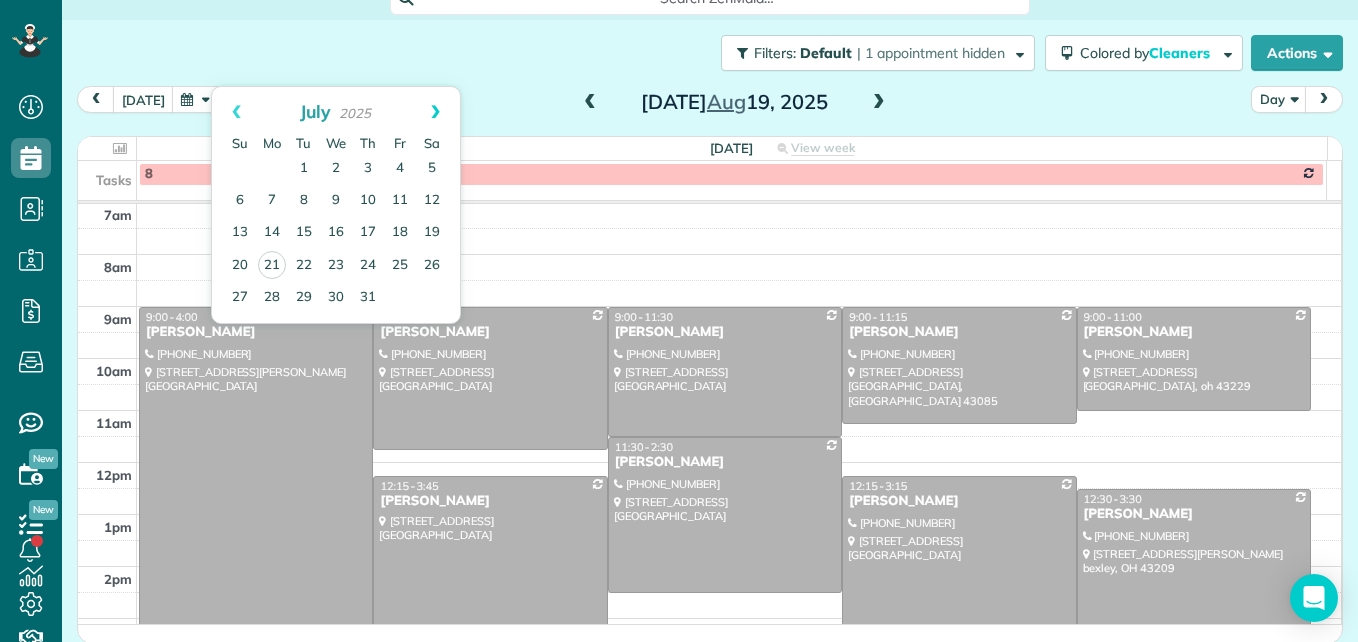 click on "Next" at bounding box center (435, 112) 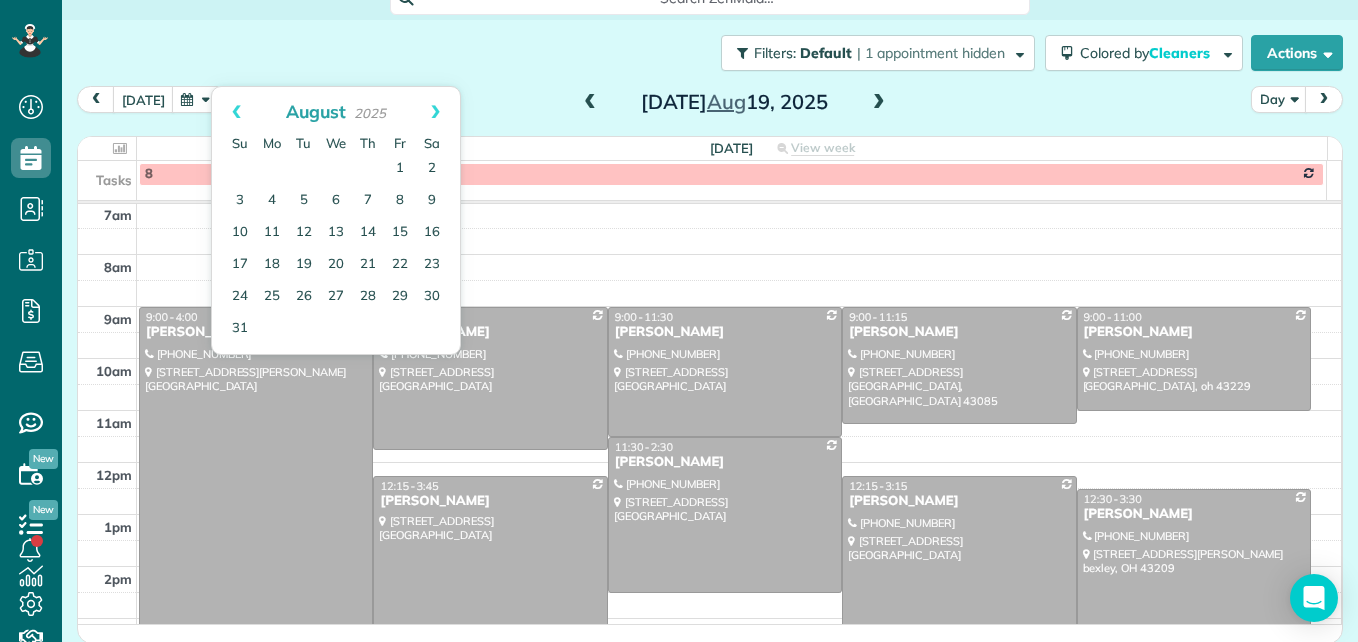 click on "Next" at bounding box center (435, 112) 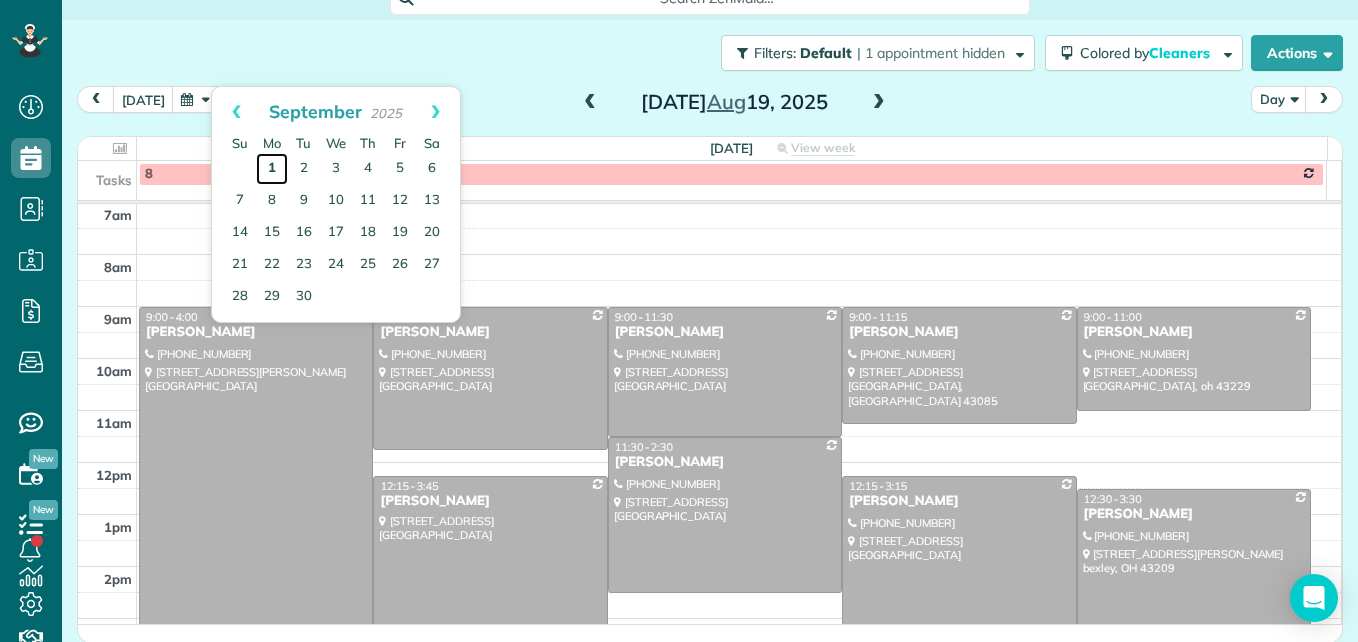 click on "1" at bounding box center (272, 169) 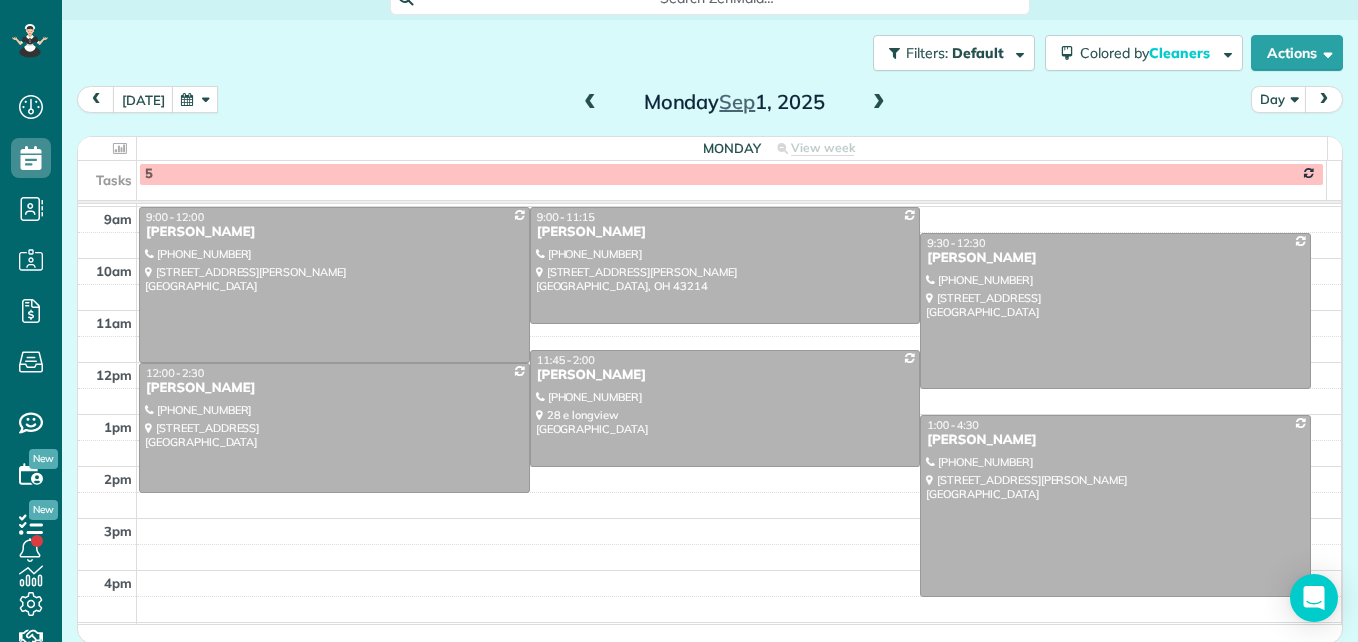 scroll, scrollTop: 209, scrollLeft: 0, axis: vertical 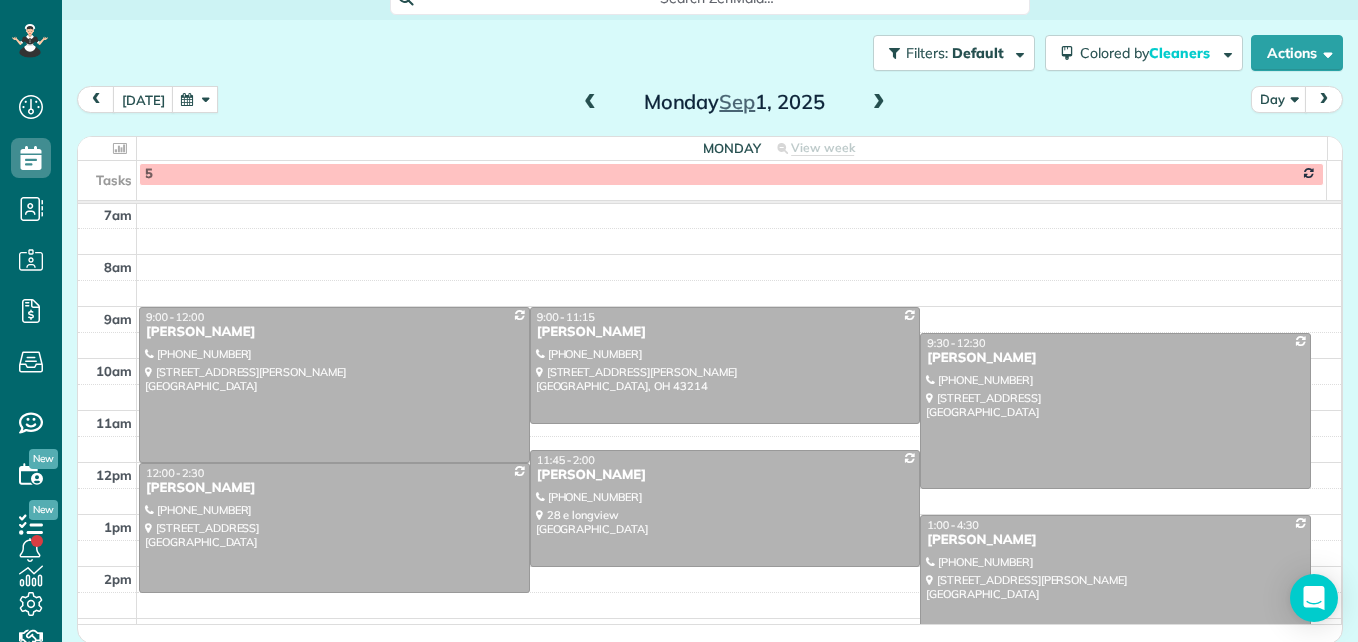 click at bounding box center [195, 99] 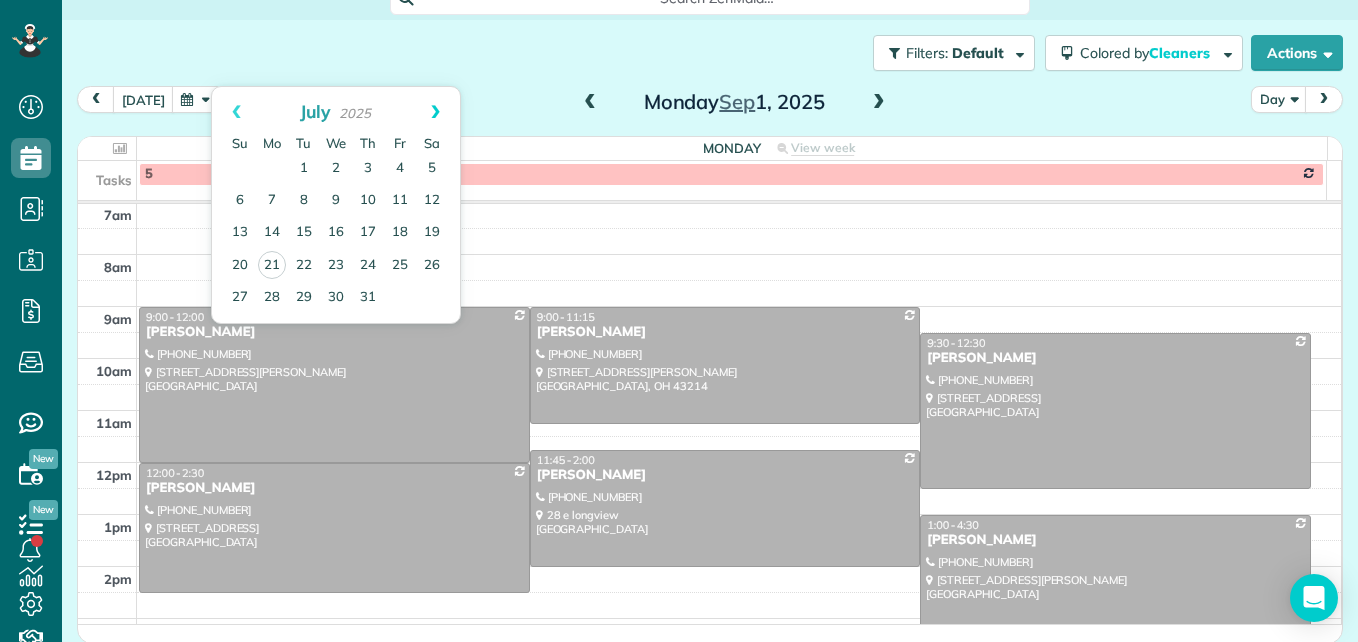 click on "Next" at bounding box center [435, 112] 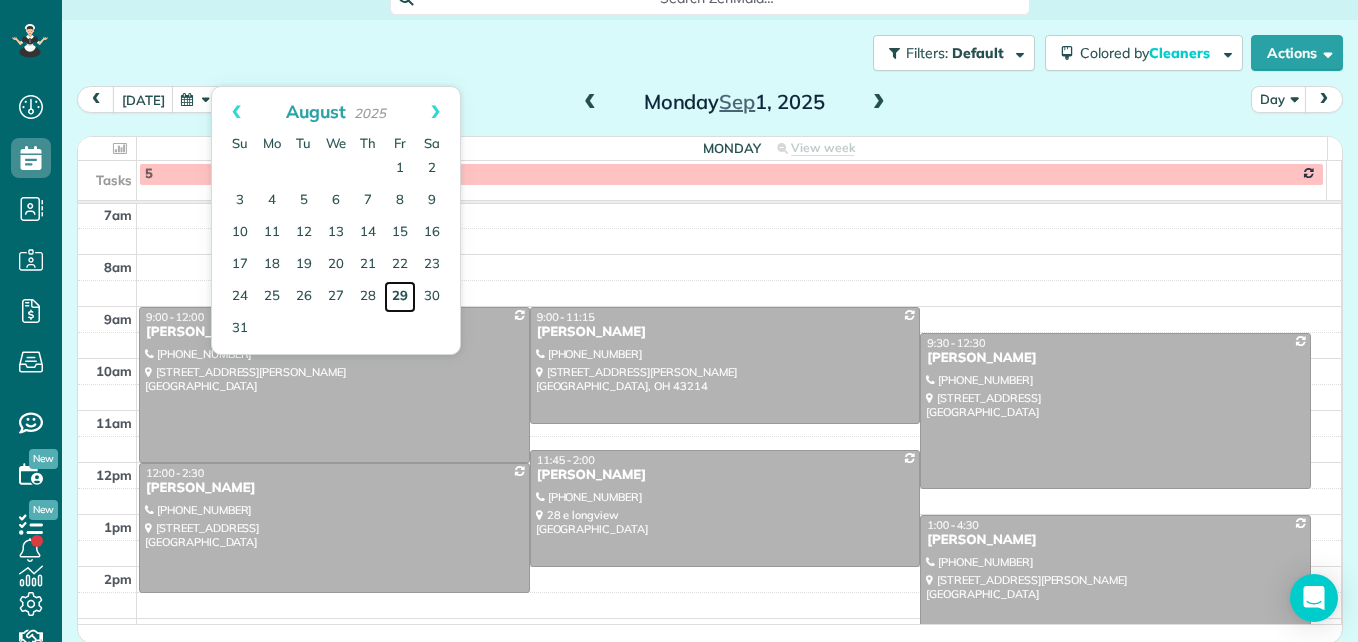 click on "29" at bounding box center [400, 297] 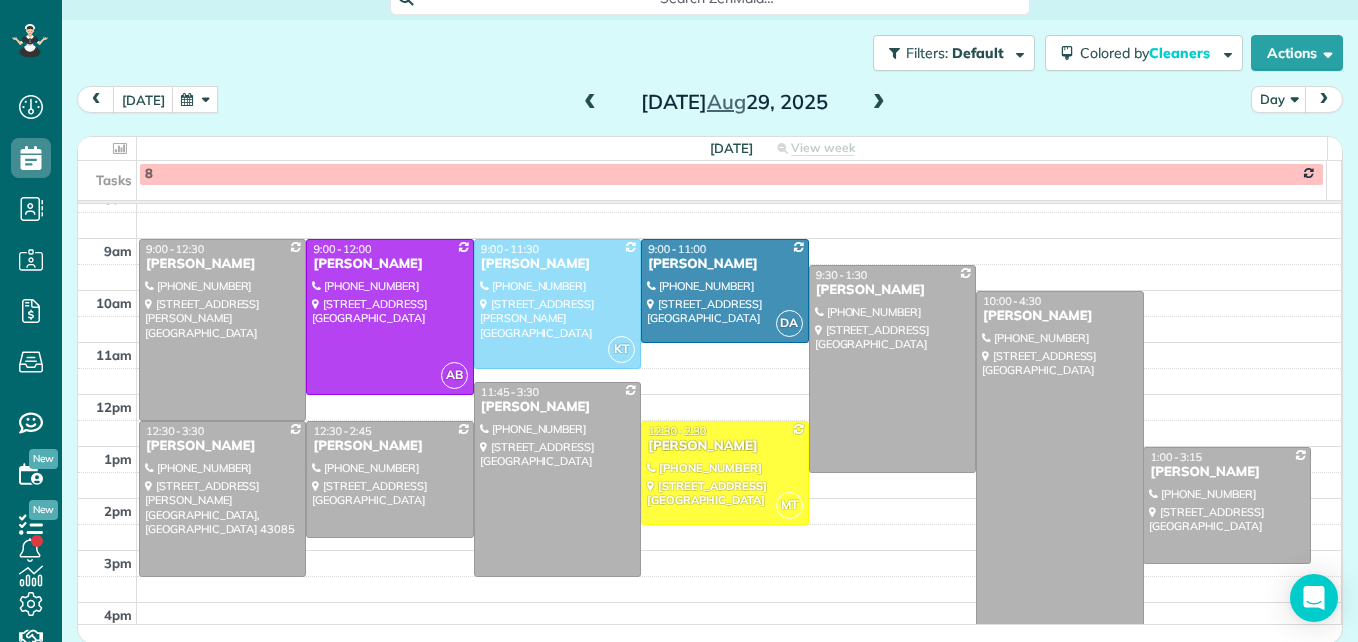 scroll, scrollTop: 309, scrollLeft: 0, axis: vertical 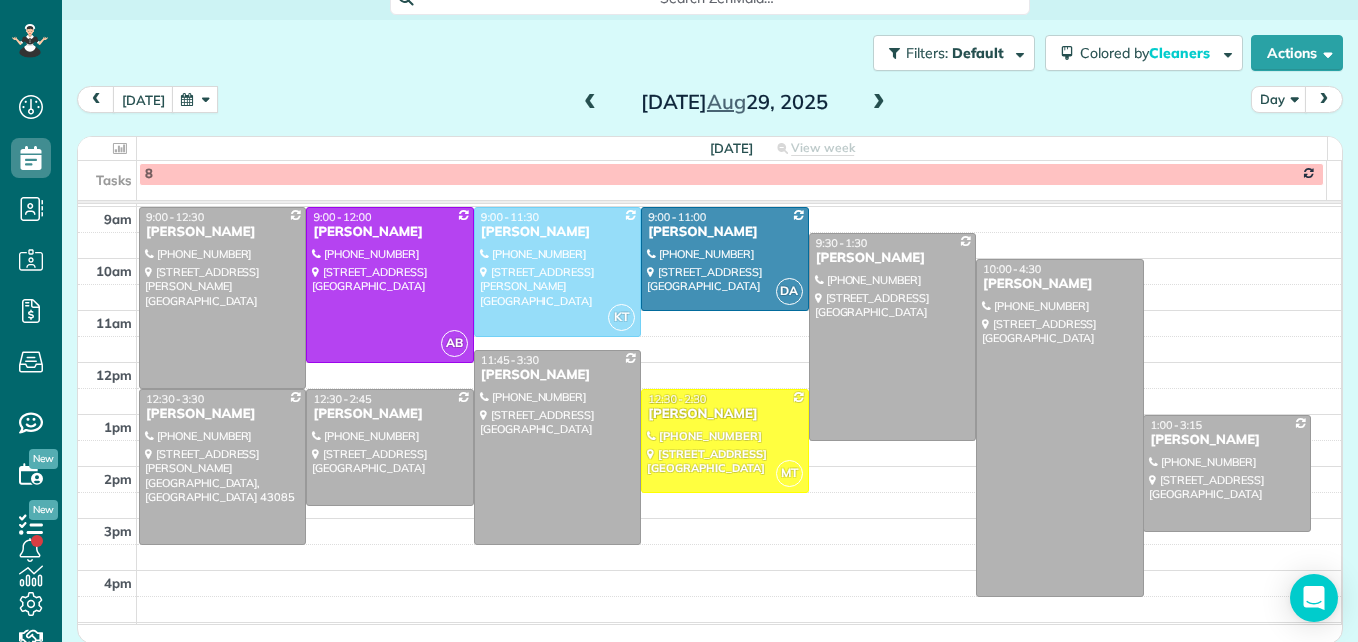 click at bounding box center [590, 103] 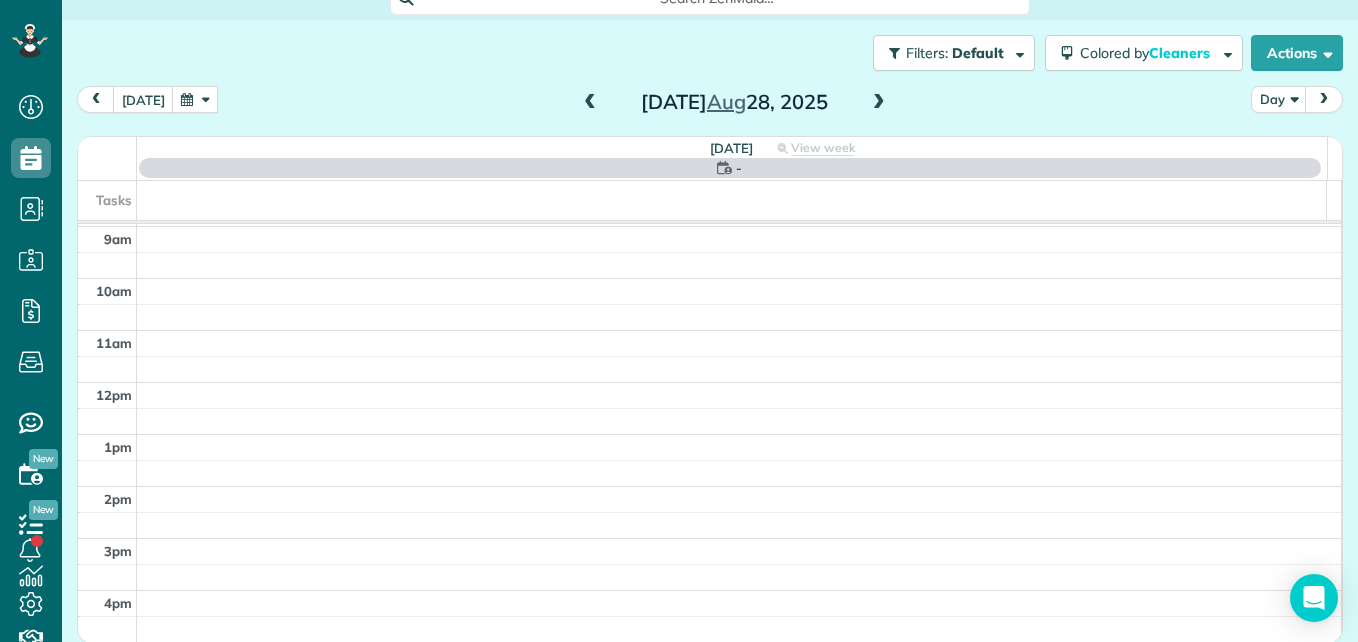 scroll, scrollTop: 209, scrollLeft: 0, axis: vertical 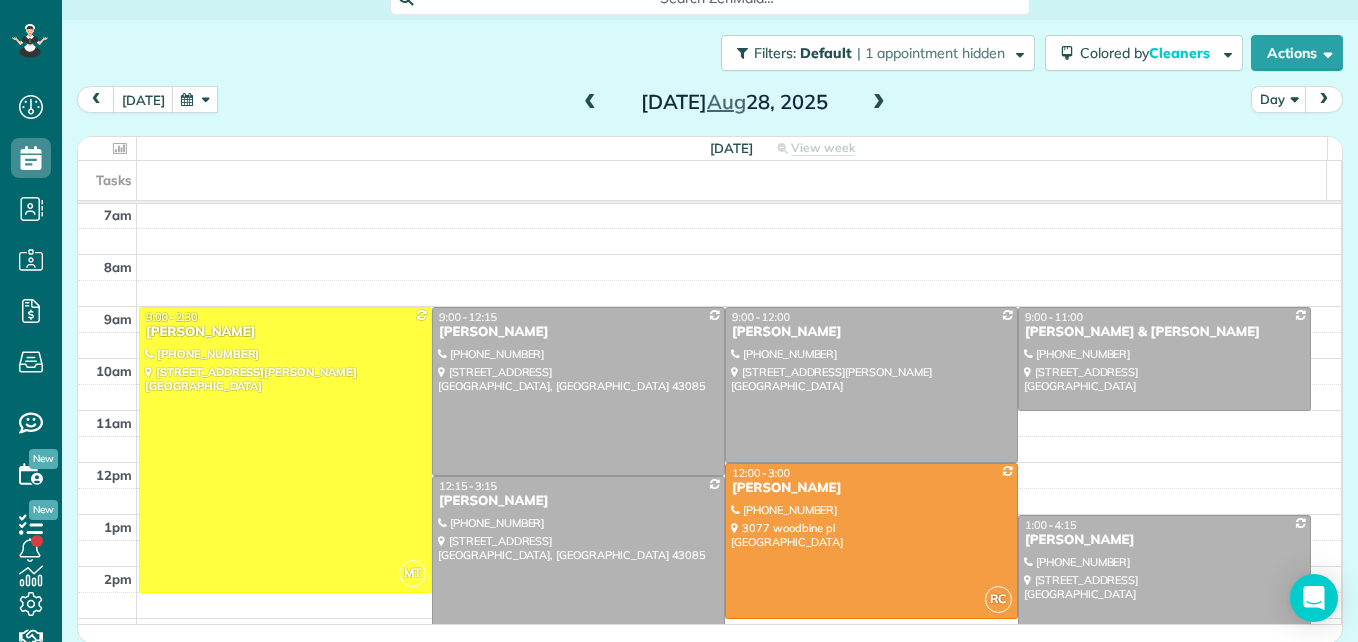 click at bounding box center (590, 103) 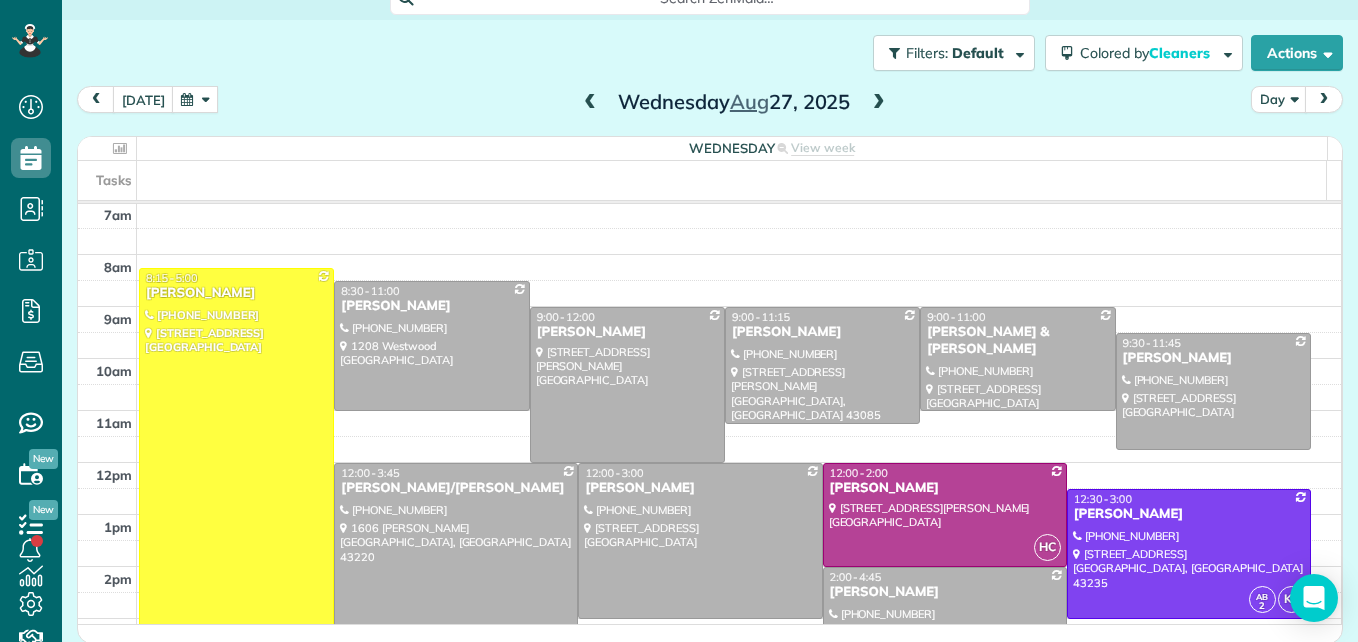 click at bounding box center (590, 103) 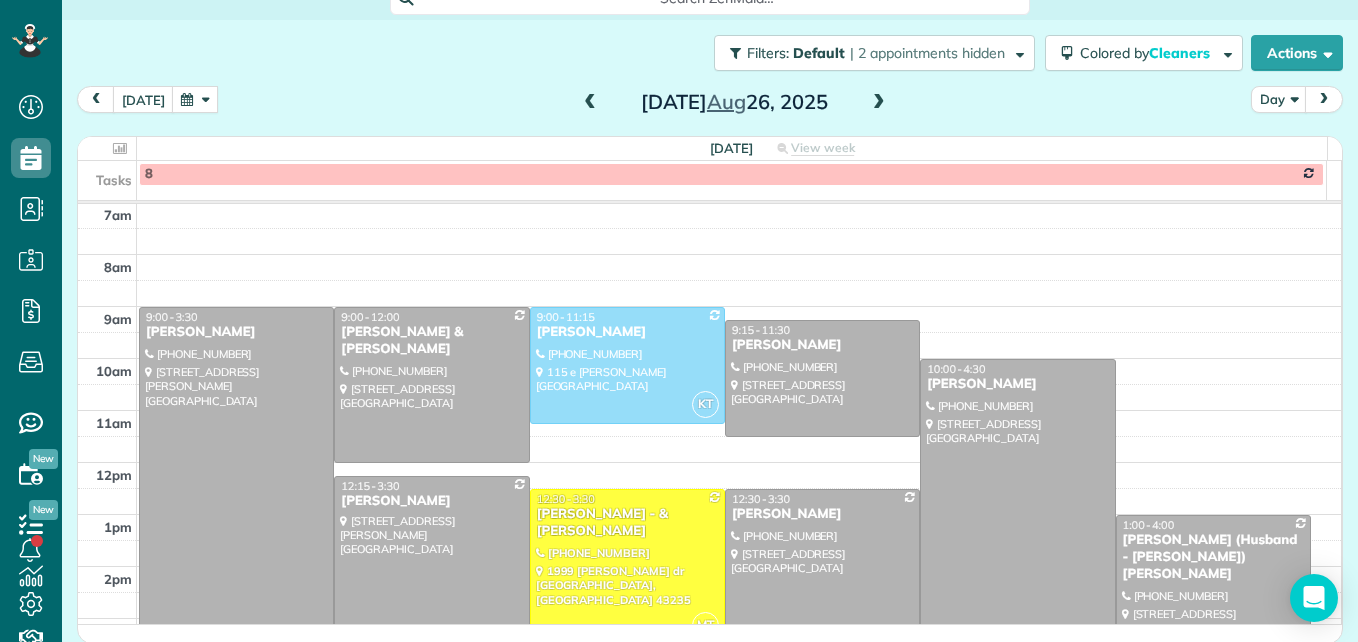 click at bounding box center (590, 103) 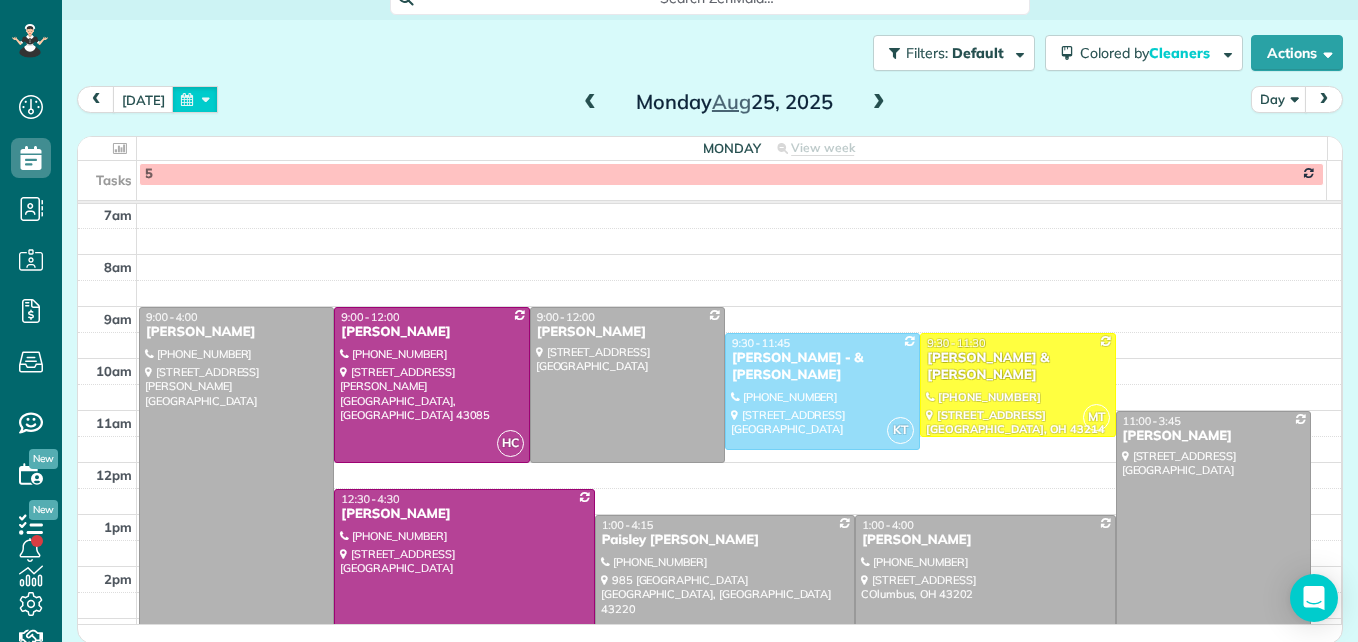 click at bounding box center (195, 99) 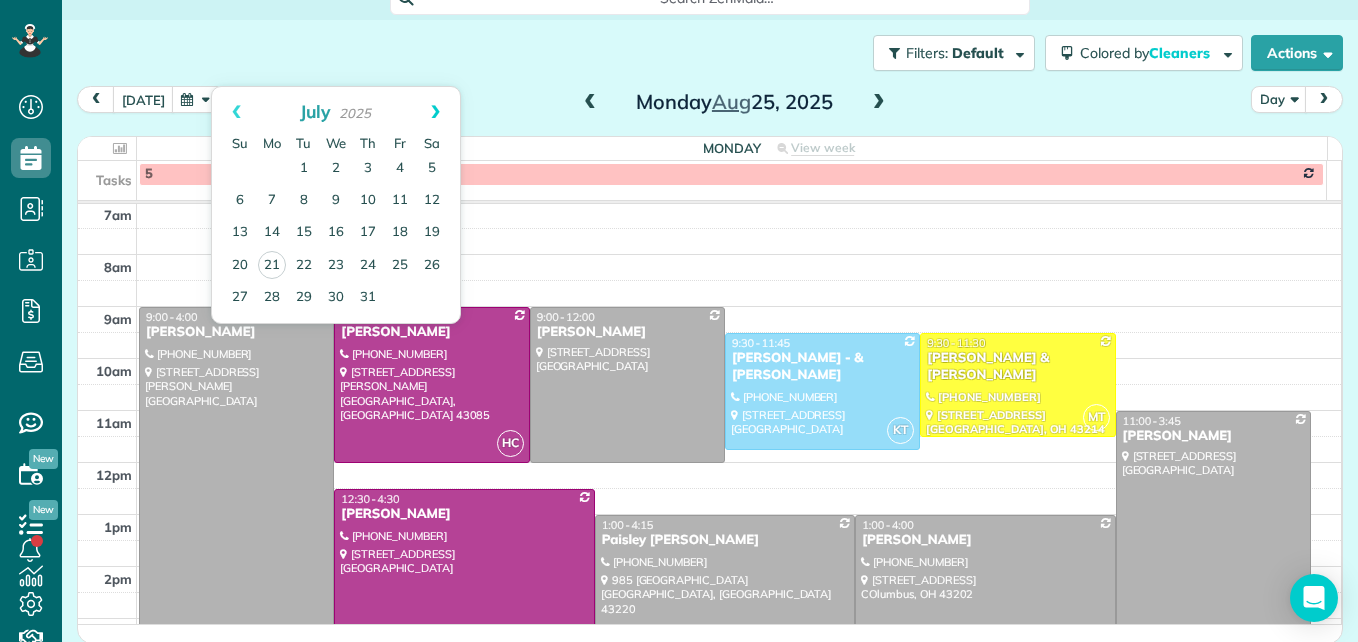 click on "Next" at bounding box center (435, 112) 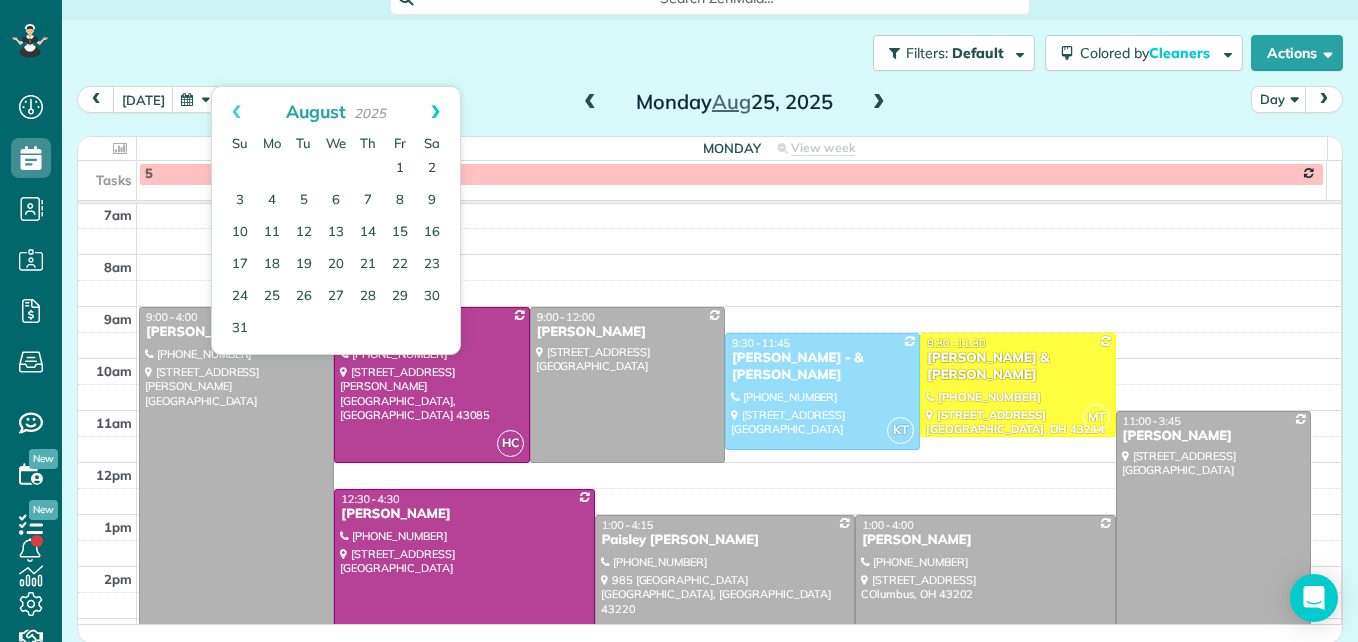 click on "Next" at bounding box center [435, 112] 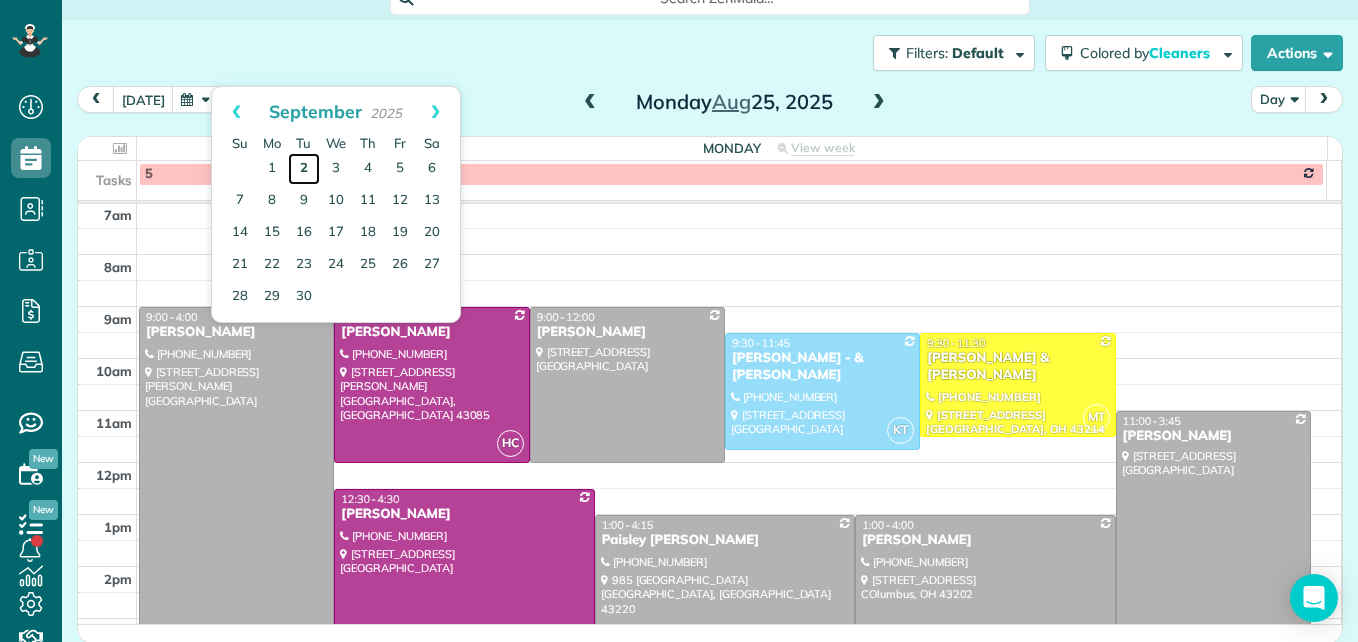 click on "2" at bounding box center [304, 169] 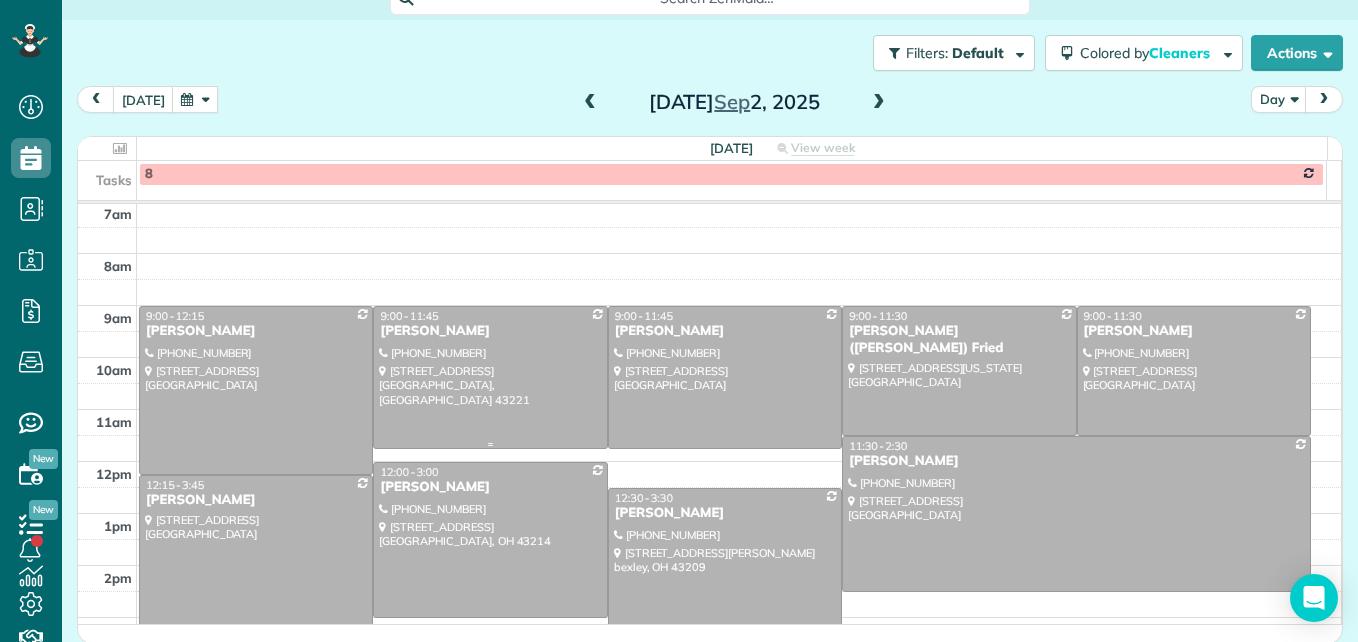 scroll, scrollTop: 209, scrollLeft: 0, axis: vertical 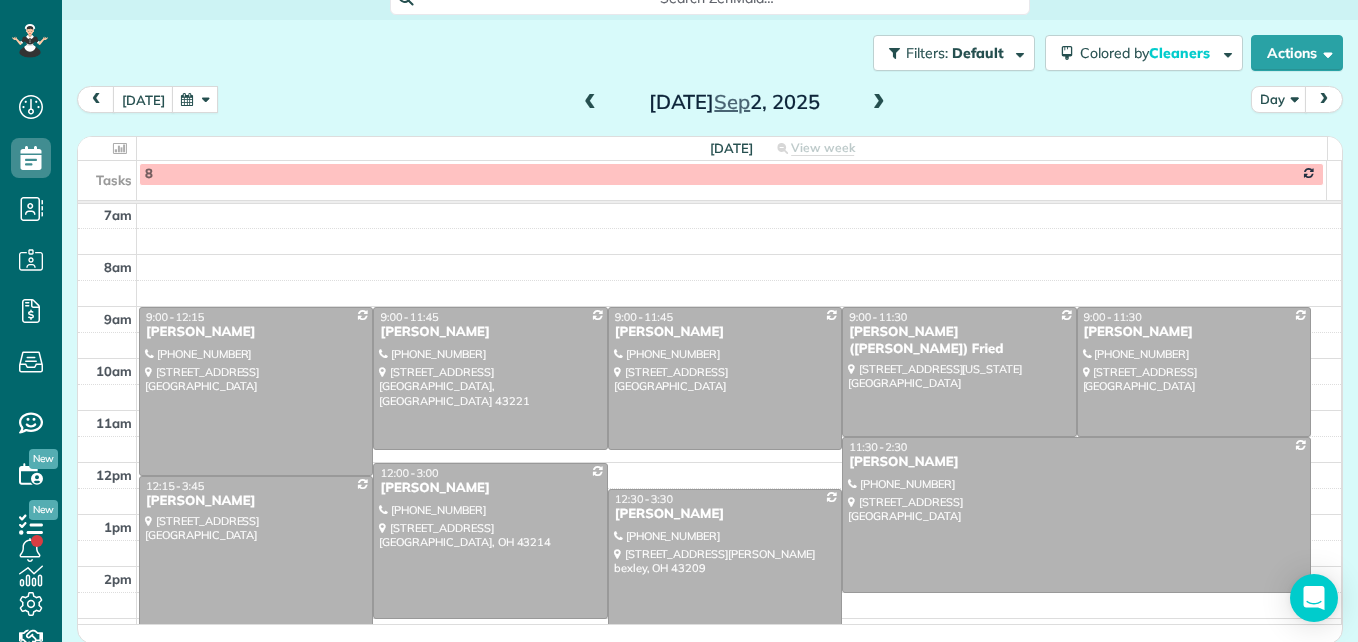 click at bounding box center [879, 103] 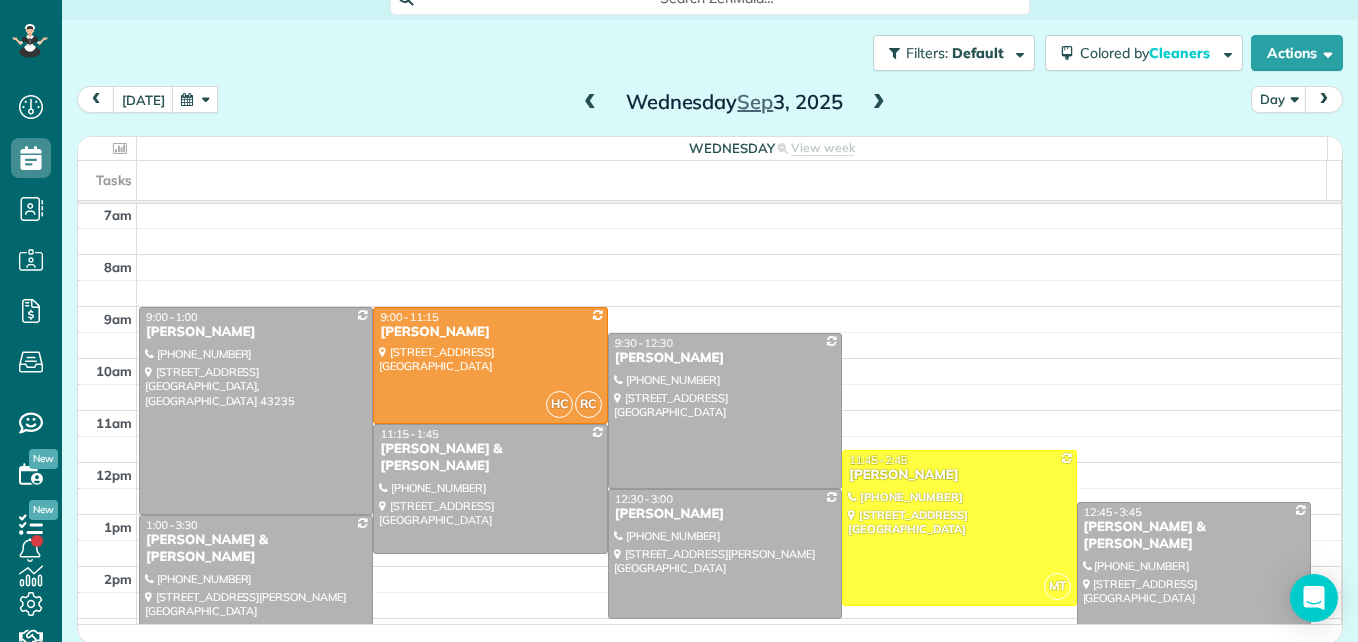 click at bounding box center (879, 103) 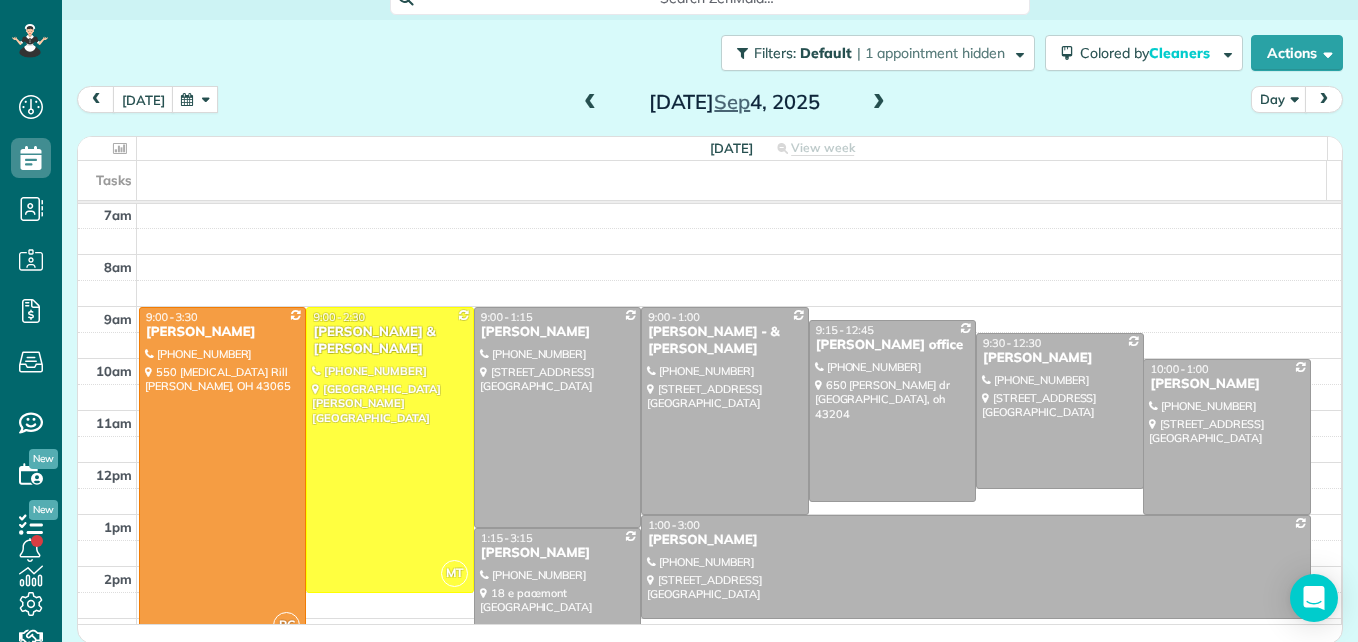 click at bounding box center [879, 103] 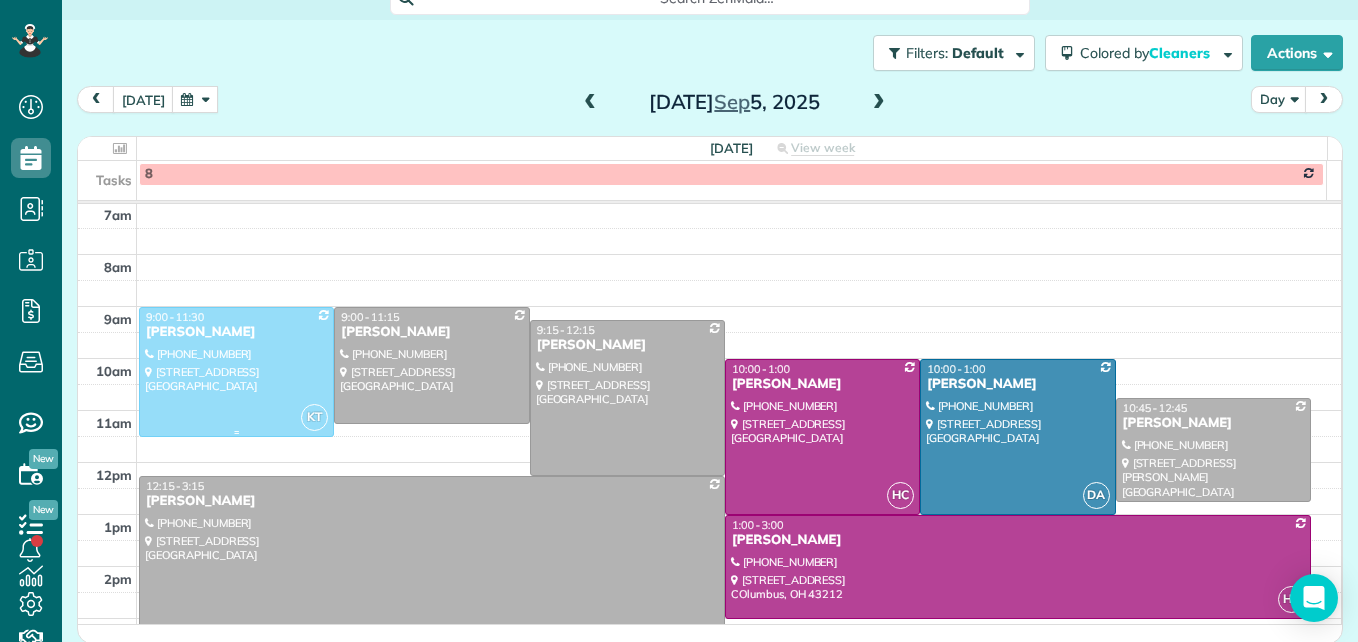 click at bounding box center [236, 372] 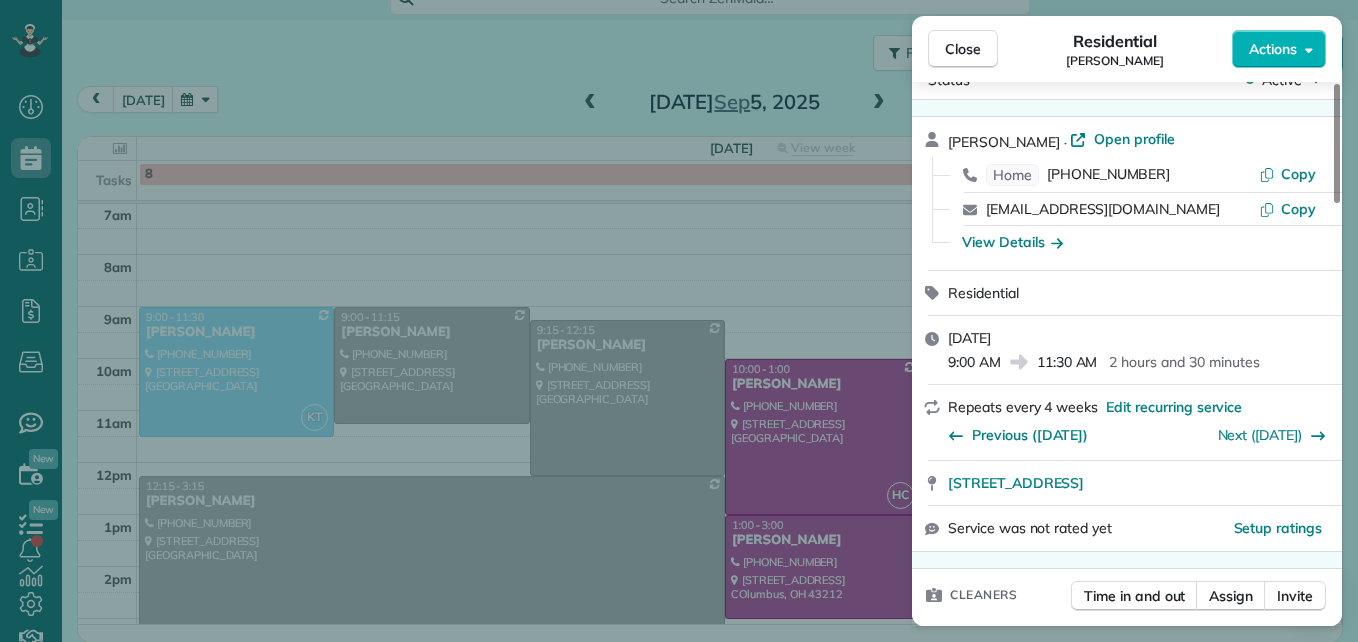 scroll, scrollTop: 0, scrollLeft: 0, axis: both 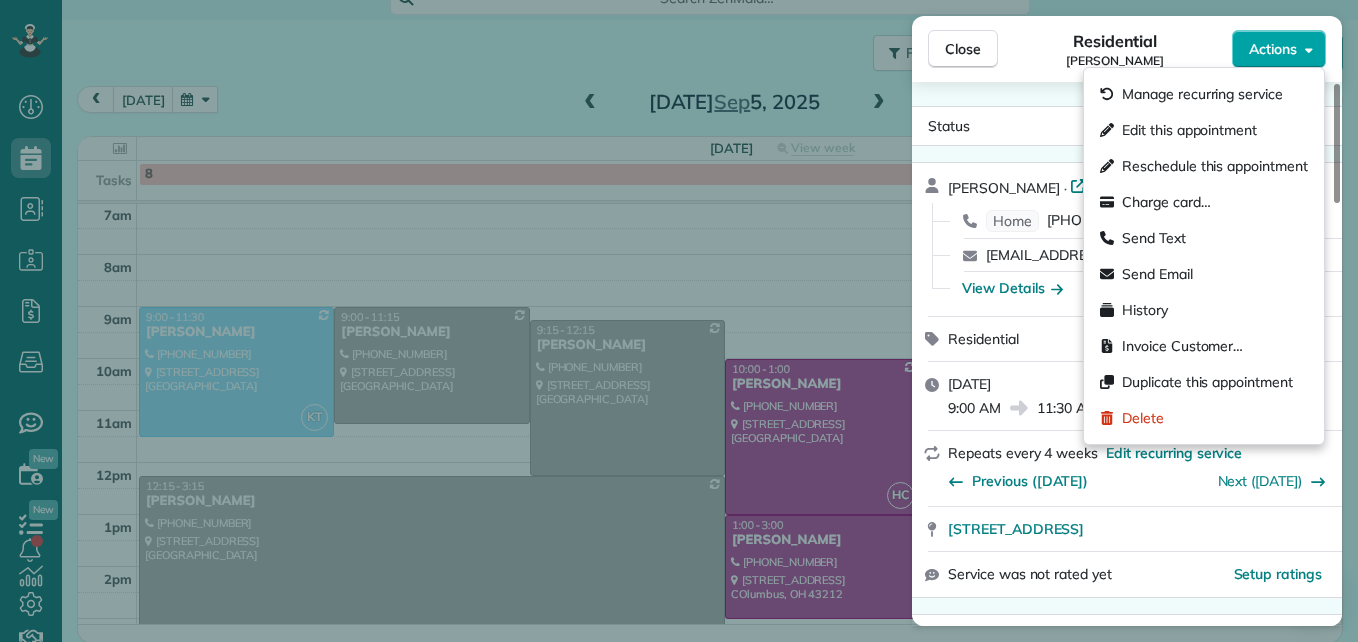 click on "Actions" at bounding box center (1279, 49) 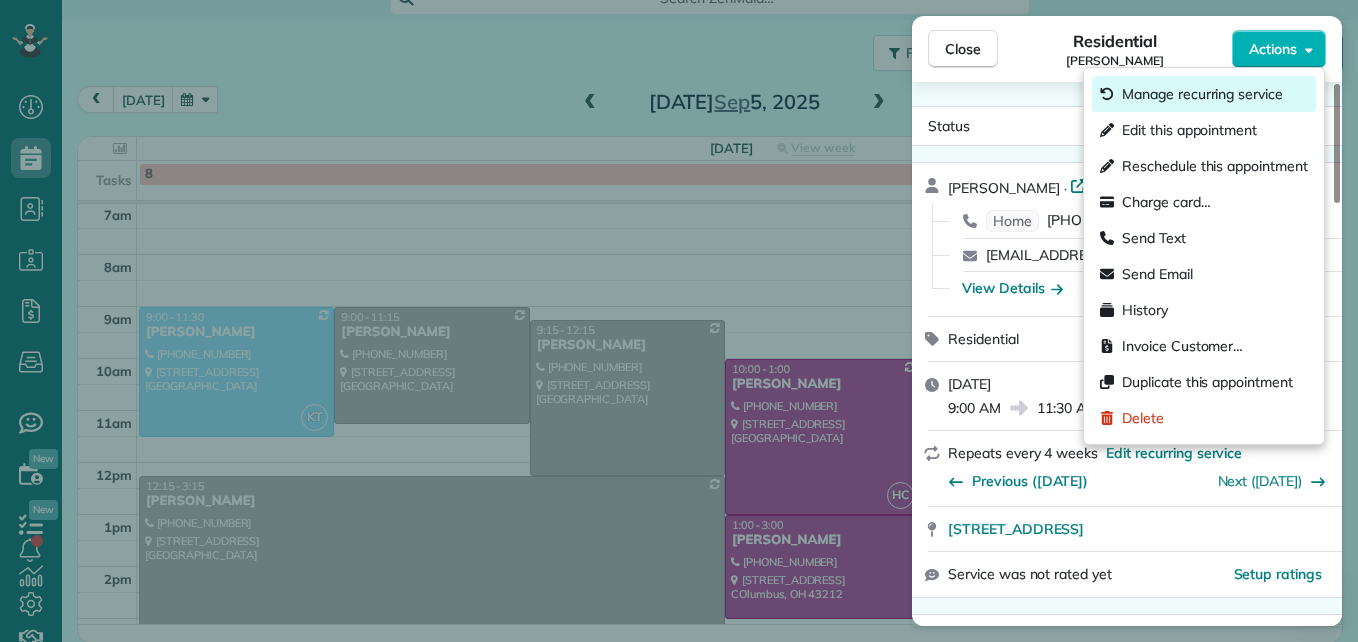 click on "Manage recurring service" at bounding box center (1202, 94) 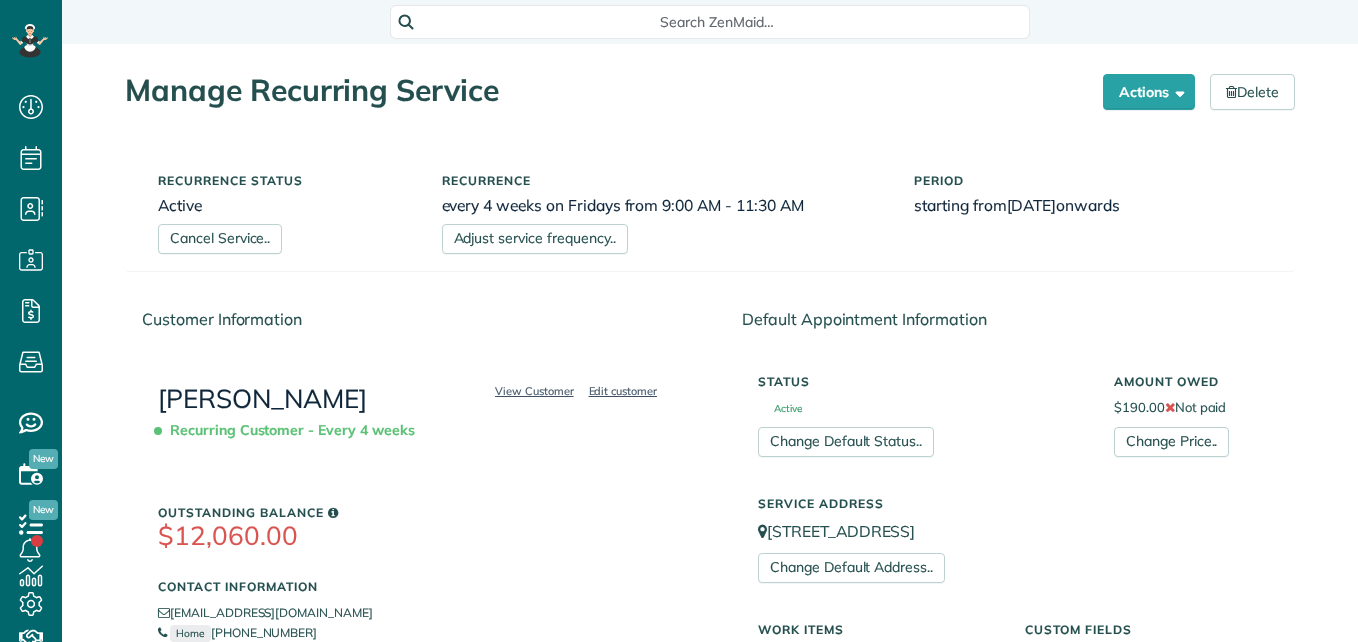 scroll, scrollTop: 0, scrollLeft: 0, axis: both 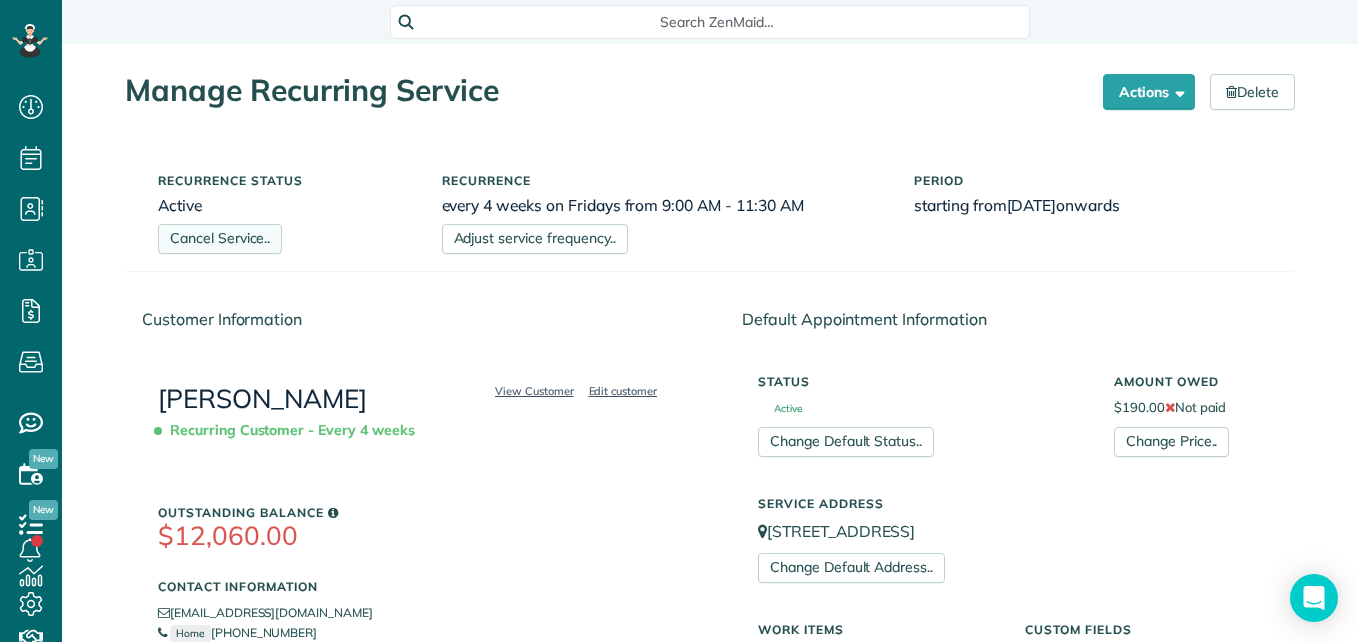 click on "Cancel Service.." at bounding box center [220, 239] 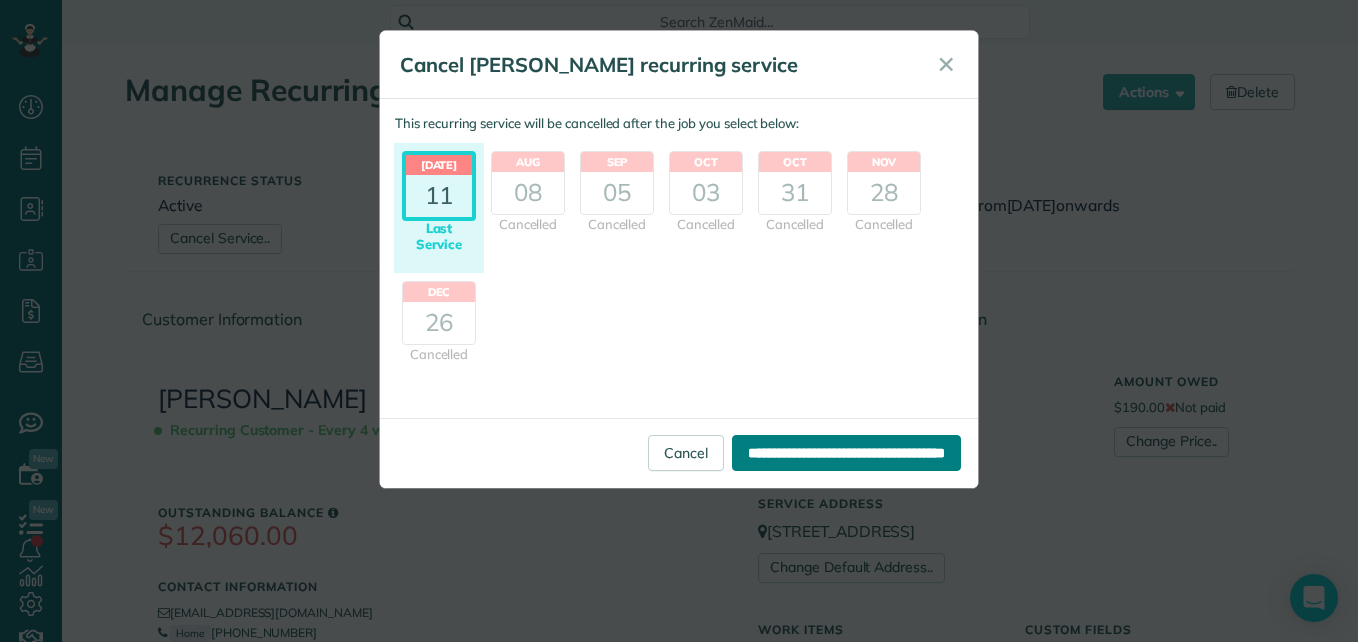 click on "**********" at bounding box center [846, 453] 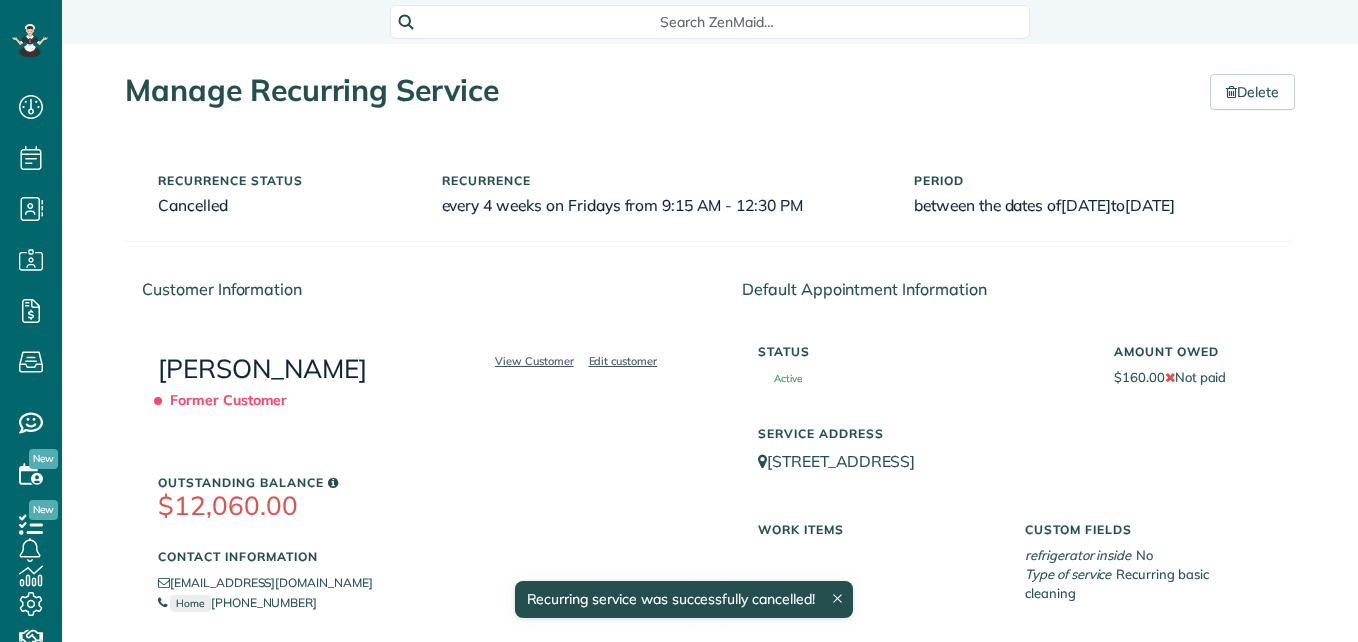 scroll, scrollTop: 0, scrollLeft: 0, axis: both 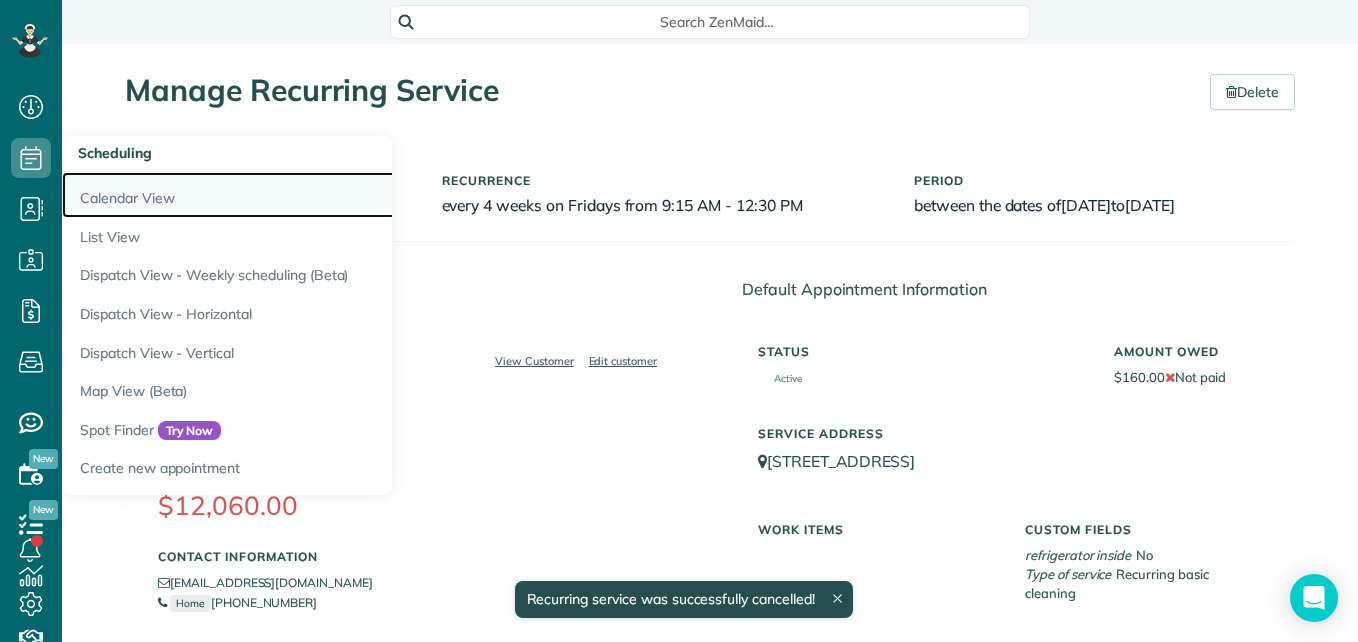 click on "Calendar View" at bounding box center [312, 195] 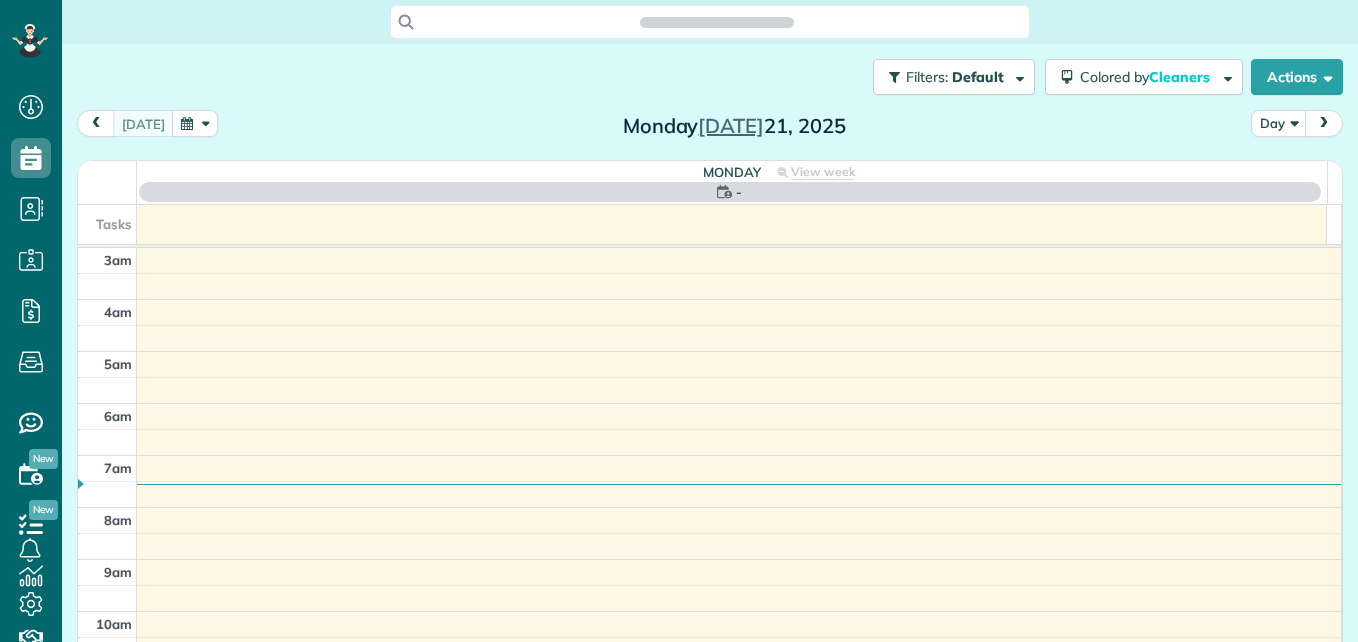 scroll, scrollTop: 0, scrollLeft: 0, axis: both 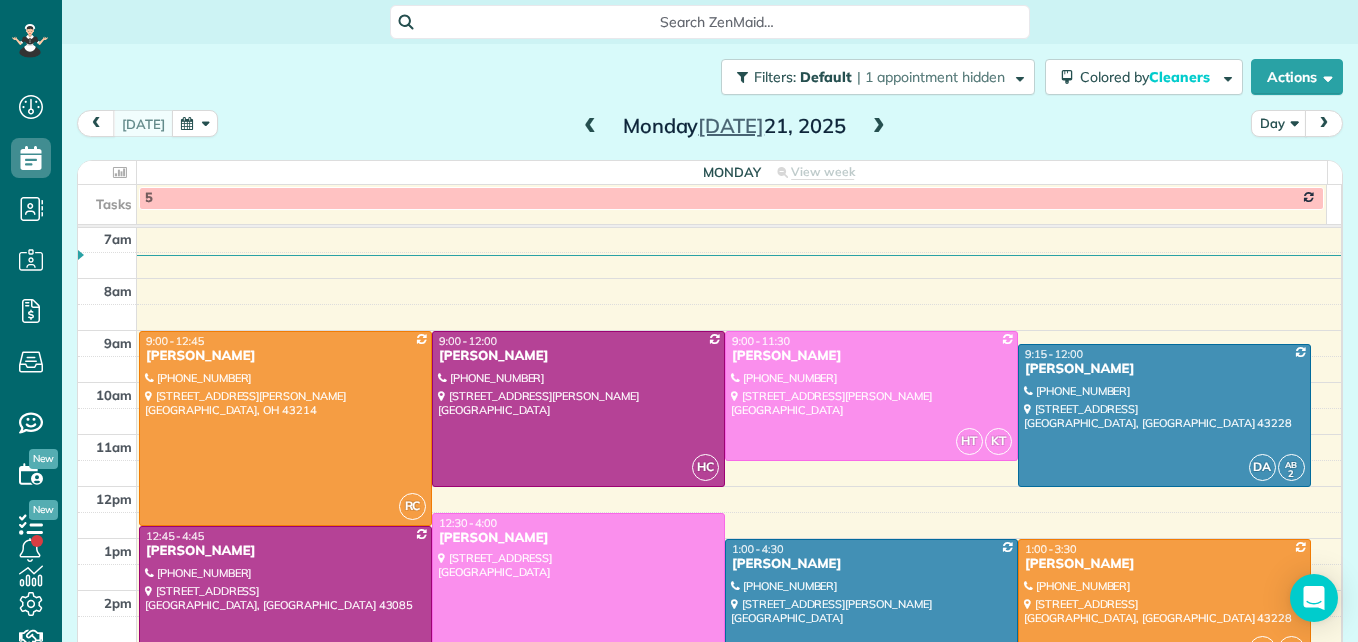 click at bounding box center (195, 123) 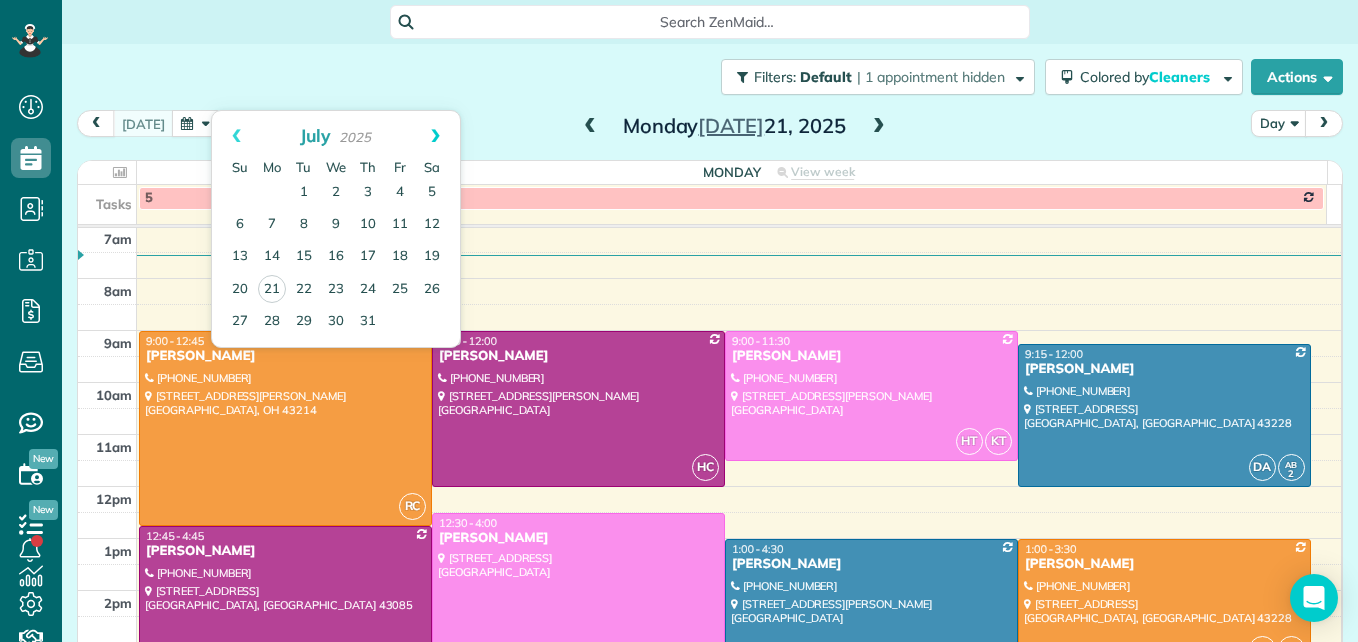 click on "Next" at bounding box center [435, 136] 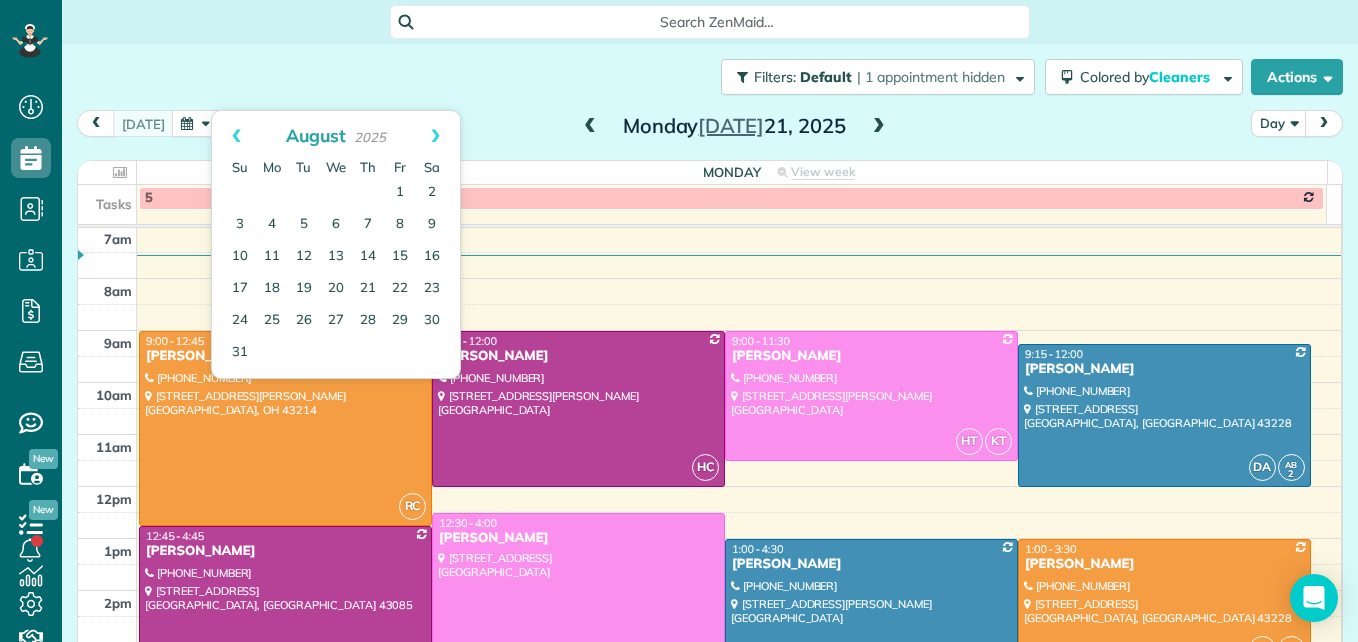 click on "Next" at bounding box center [435, 136] 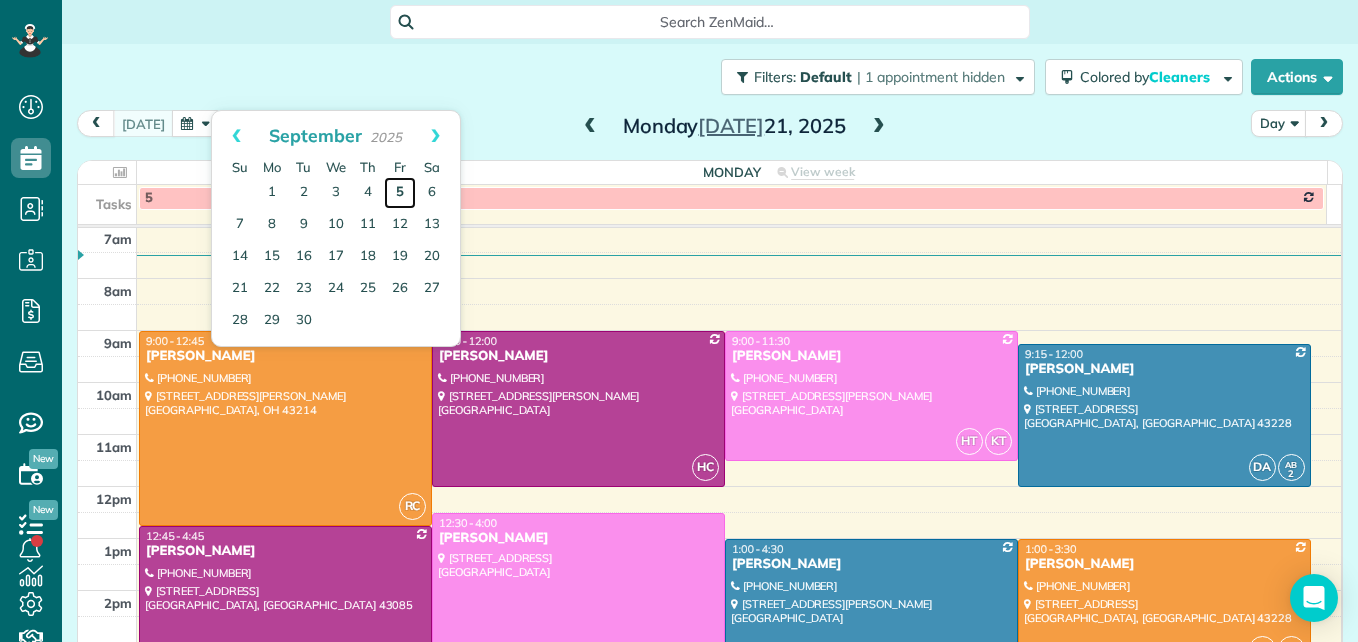 click on "5" at bounding box center (400, 193) 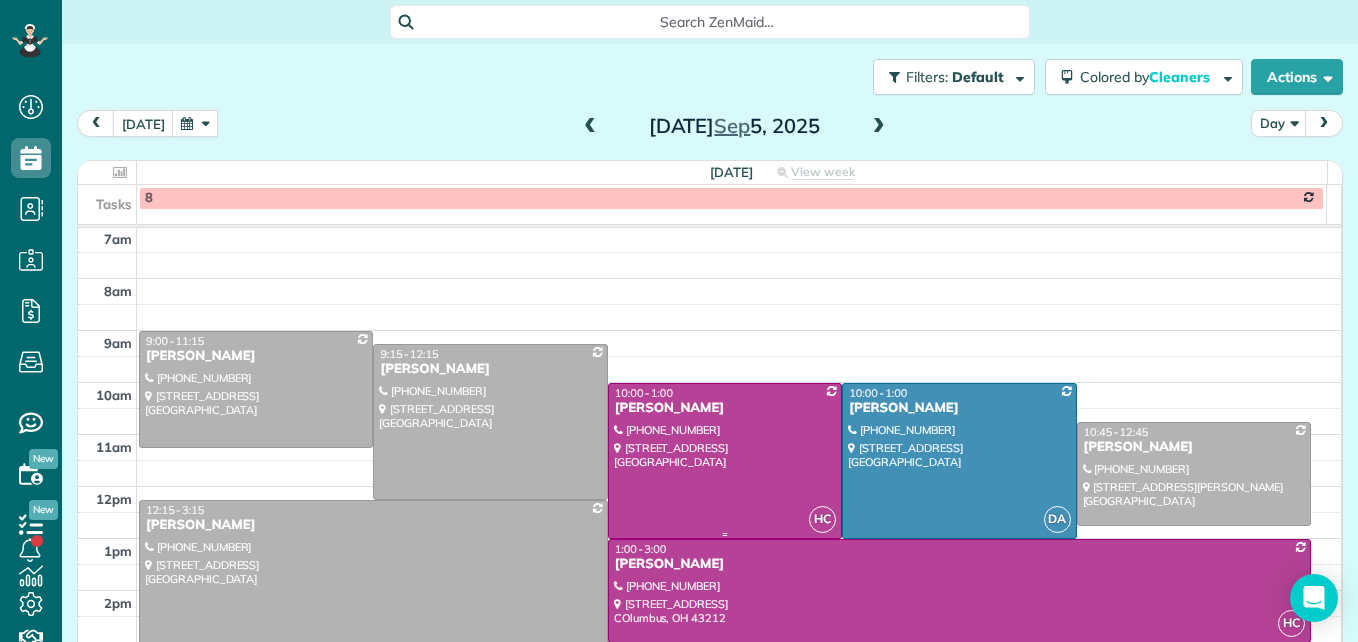 scroll, scrollTop: 309, scrollLeft: 0, axis: vertical 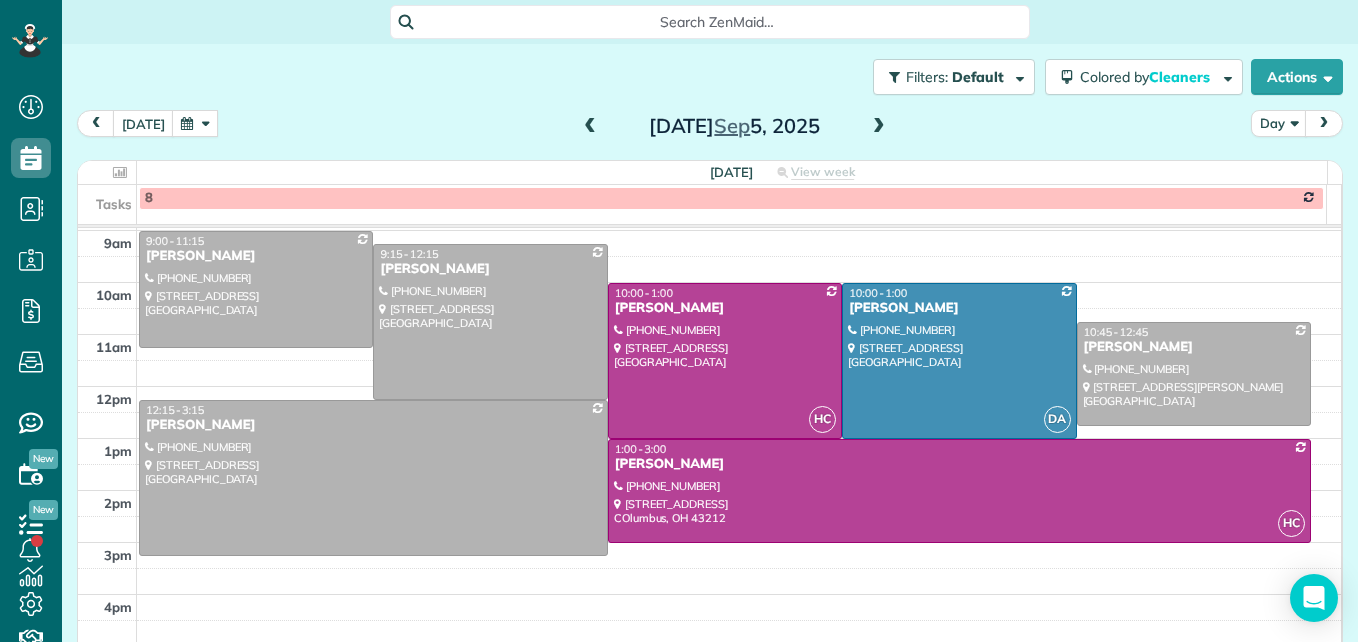 click at bounding box center (879, 127) 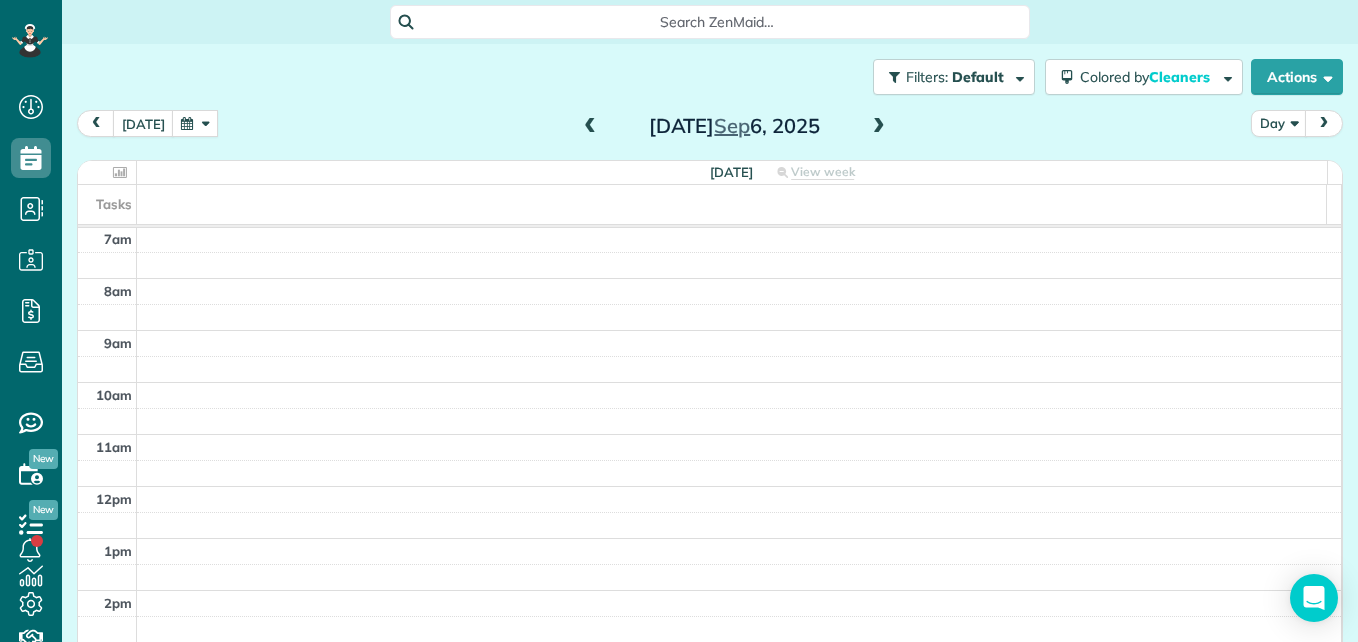 click at bounding box center (879, 127) 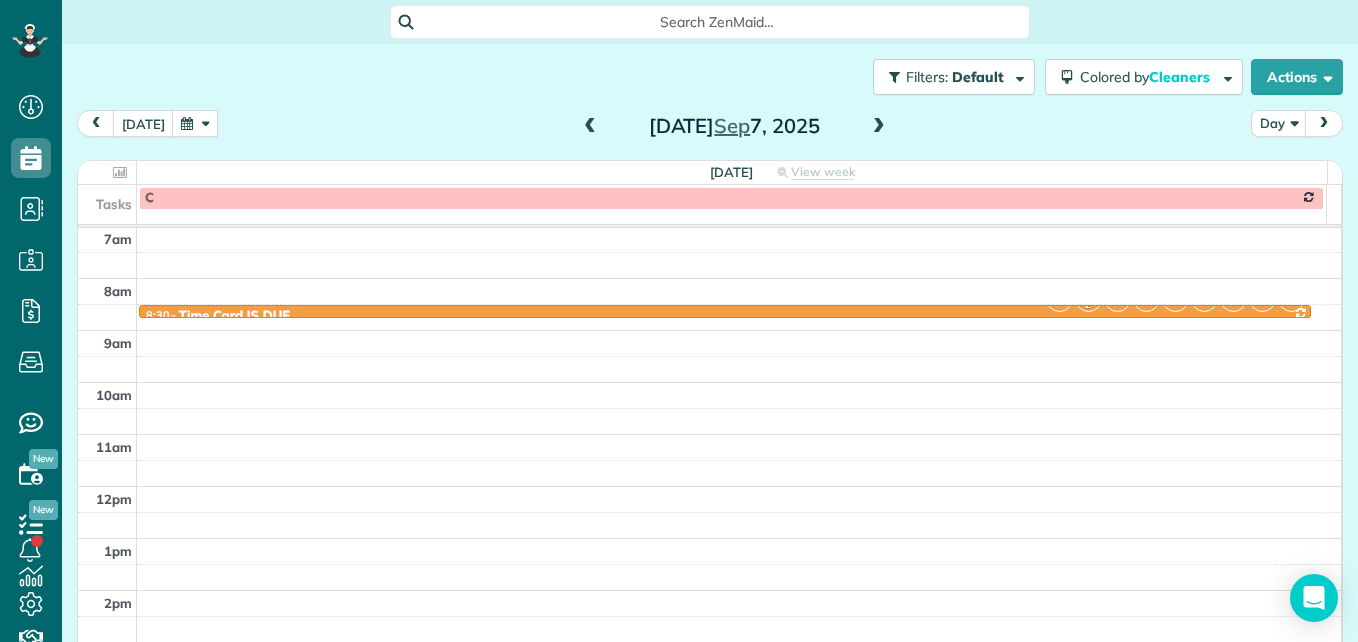 click at bounding box center (879, 127) 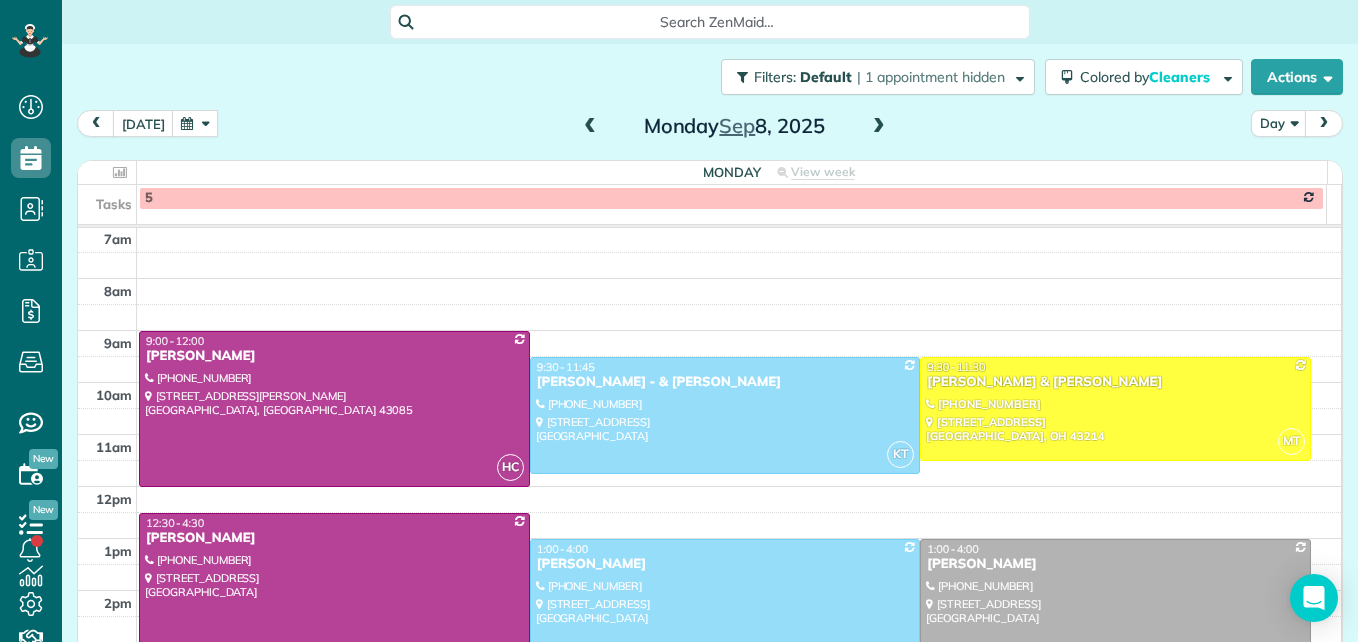 click at bounding box center [195, 123] 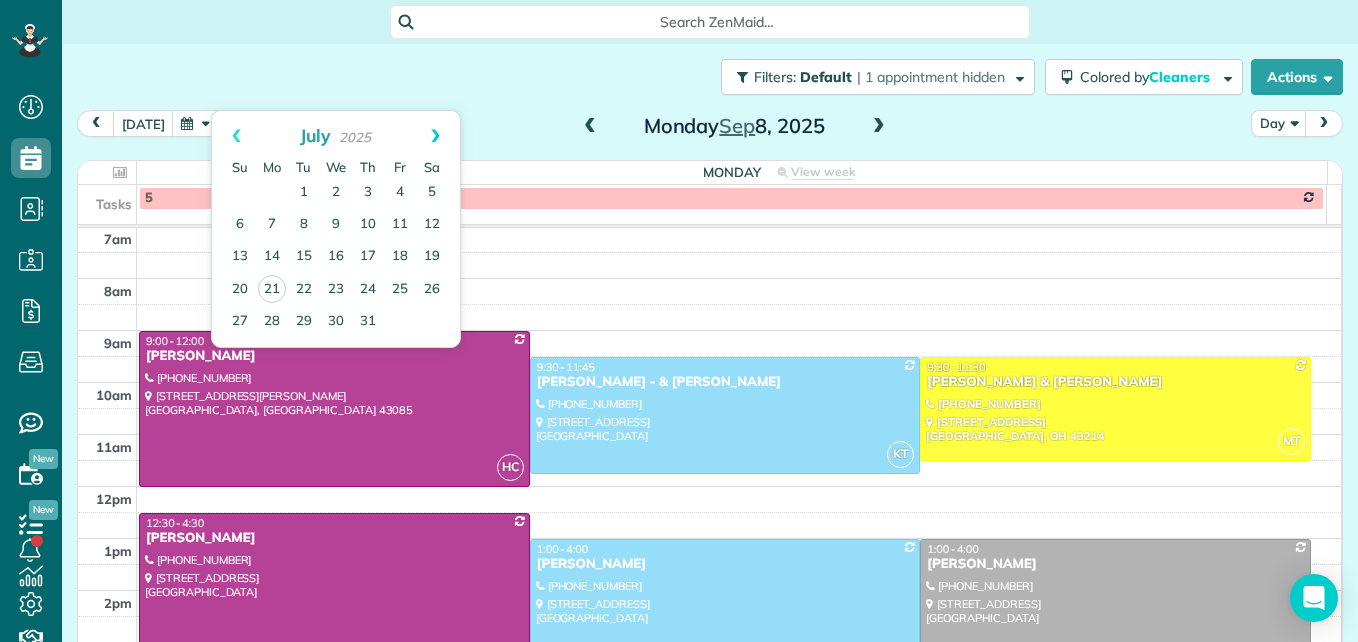 click on "Next" at bounding box center (435, 136) 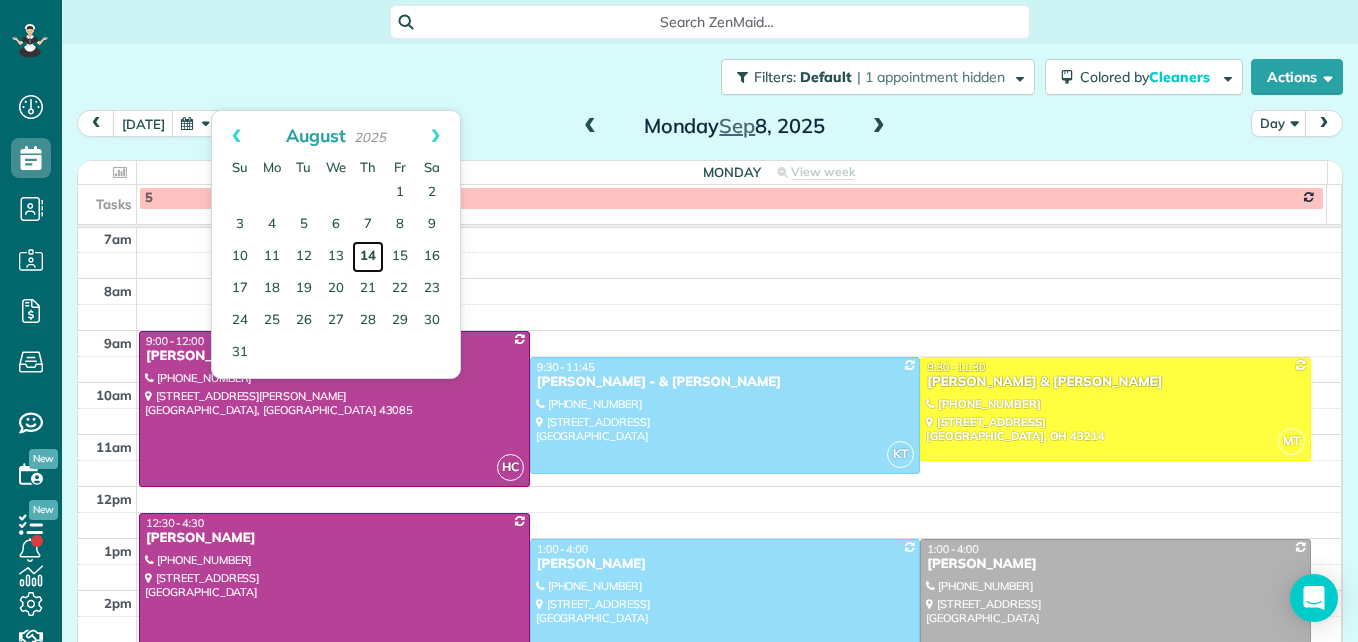 click on "14" at bounding box center (368, 257) 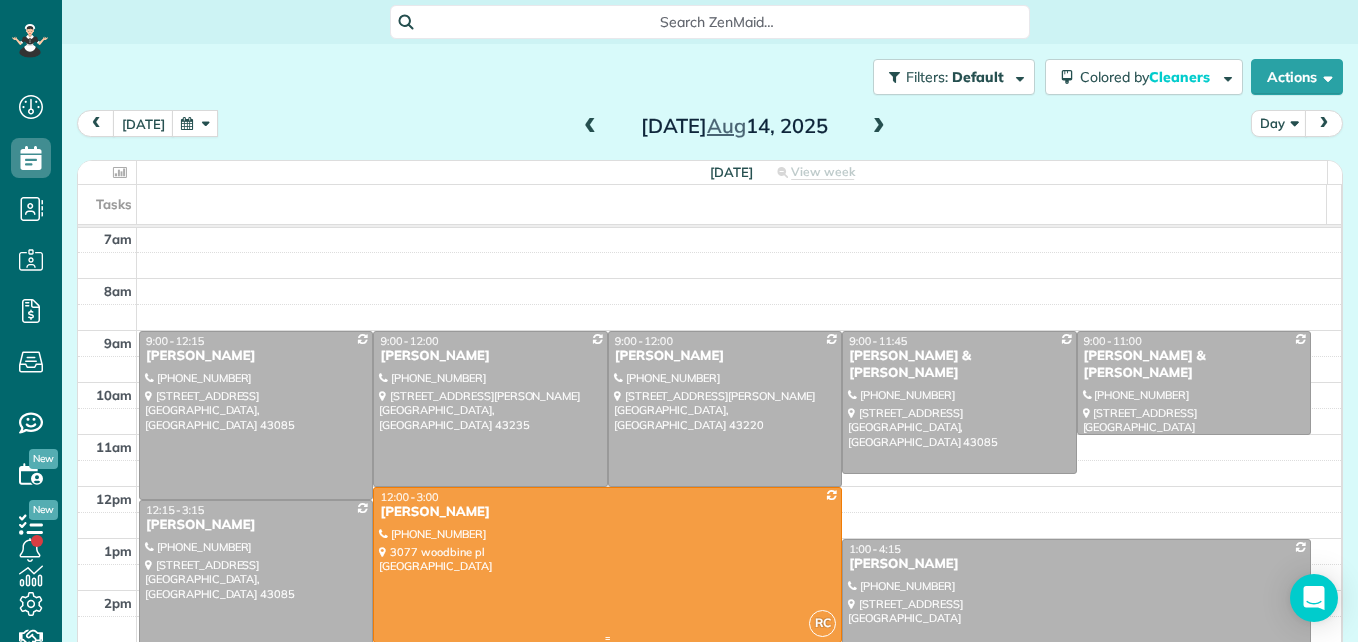 scroll, scrollTop: 309, scrollLeft: 0, axis: vertical 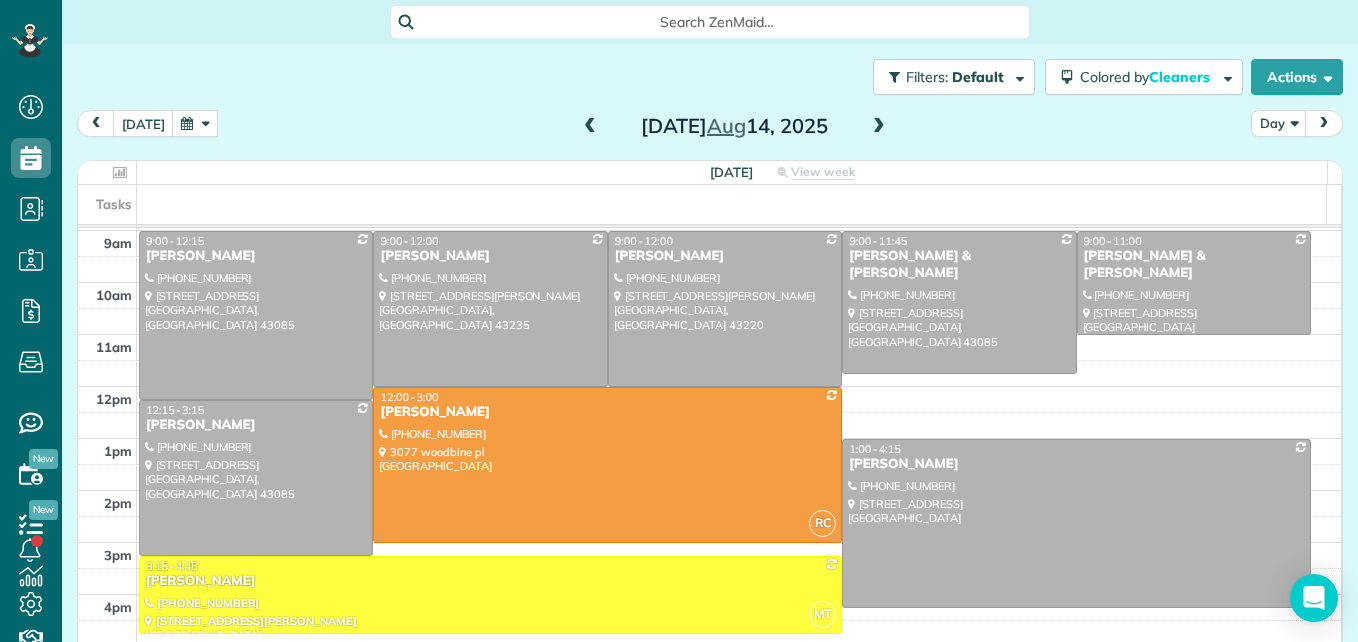 click at bounding box center (195, 123) 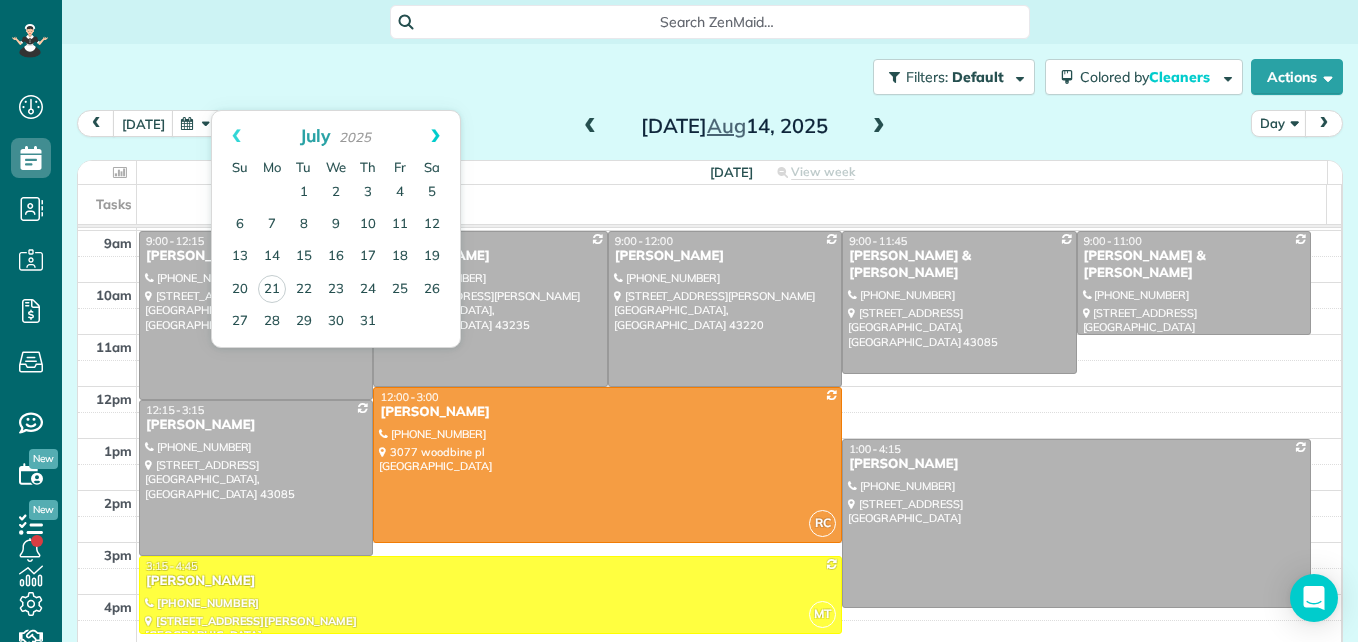 click on "Next" at bounding box center [435, 136] 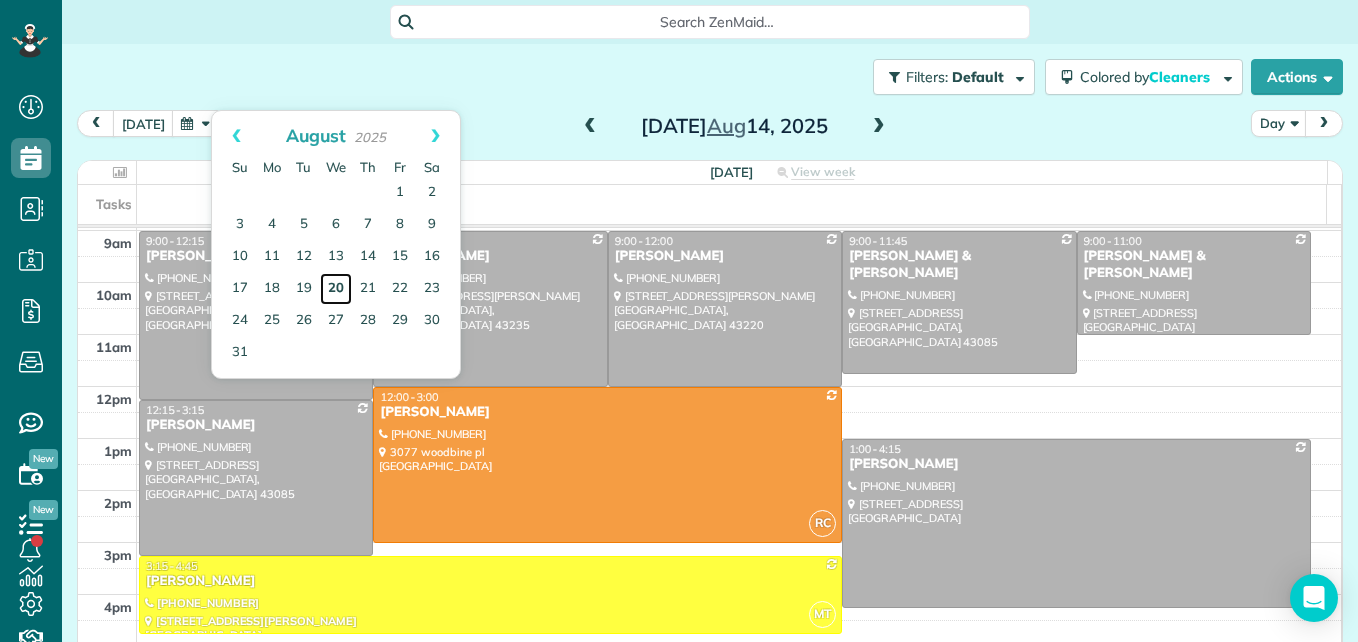 click on "20" at bounding box center [336, 289] 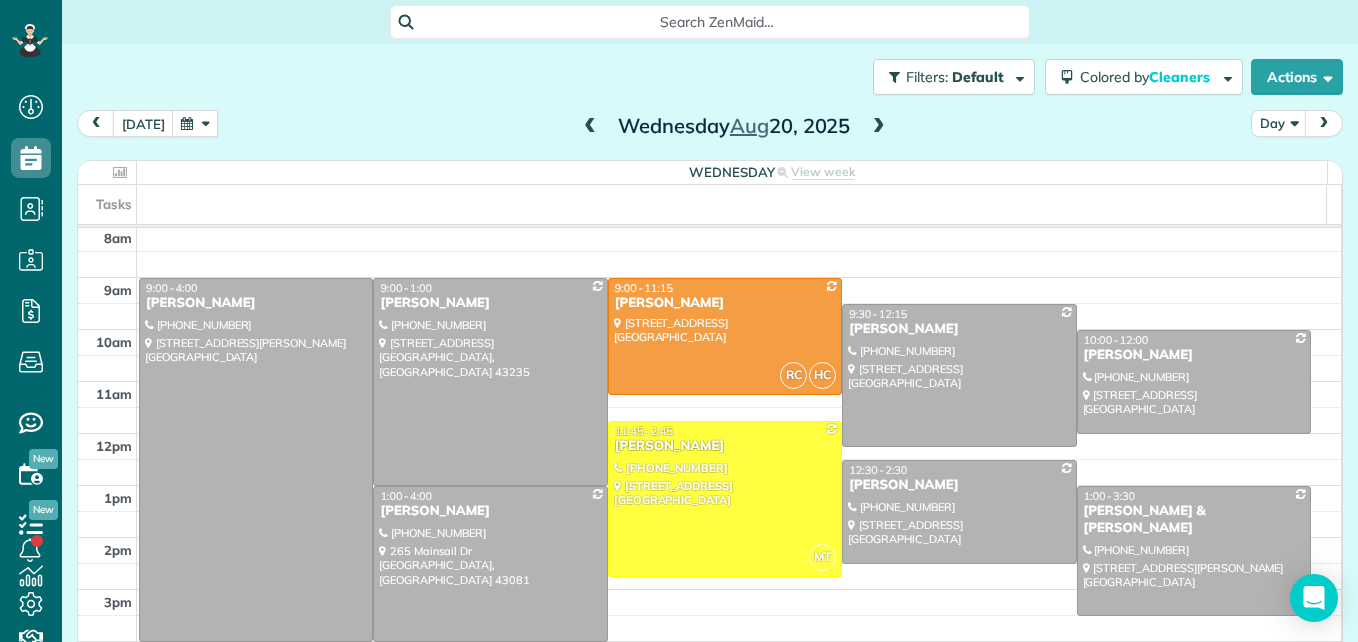 scroll, scrollTop: 309, scrollLeft: 0, axis: vertical 